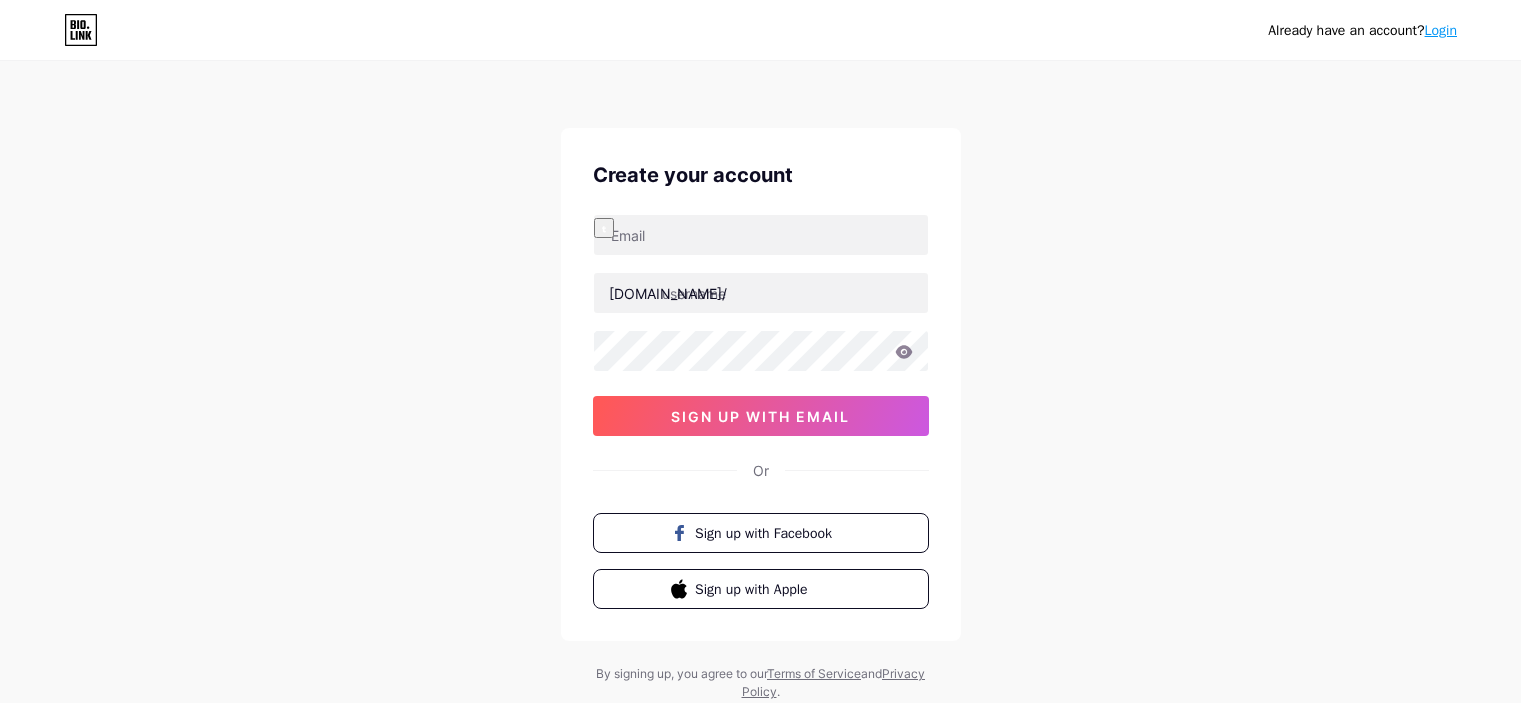 scroll, scrollTop: 0, scrollLeft: 0, axis: both 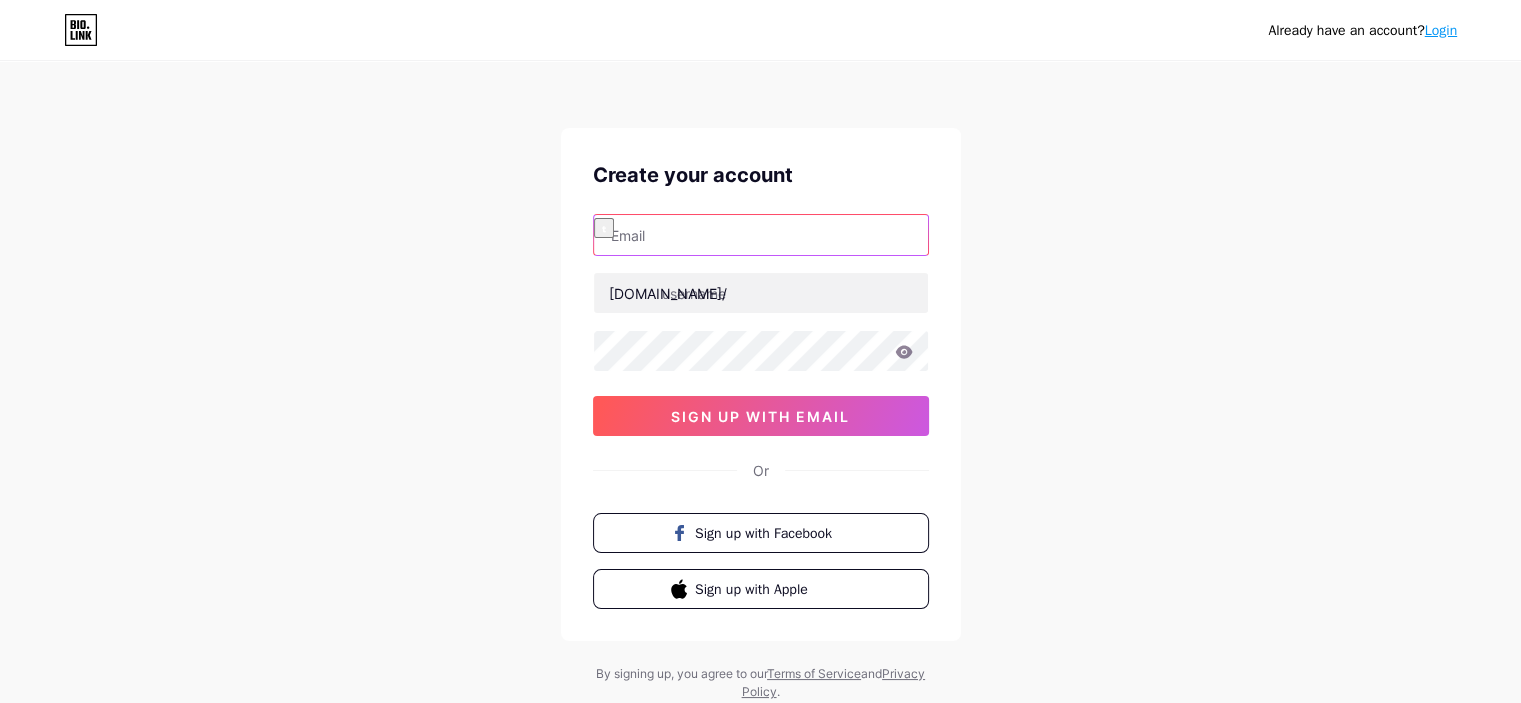 click at bounding box center (761, 235) 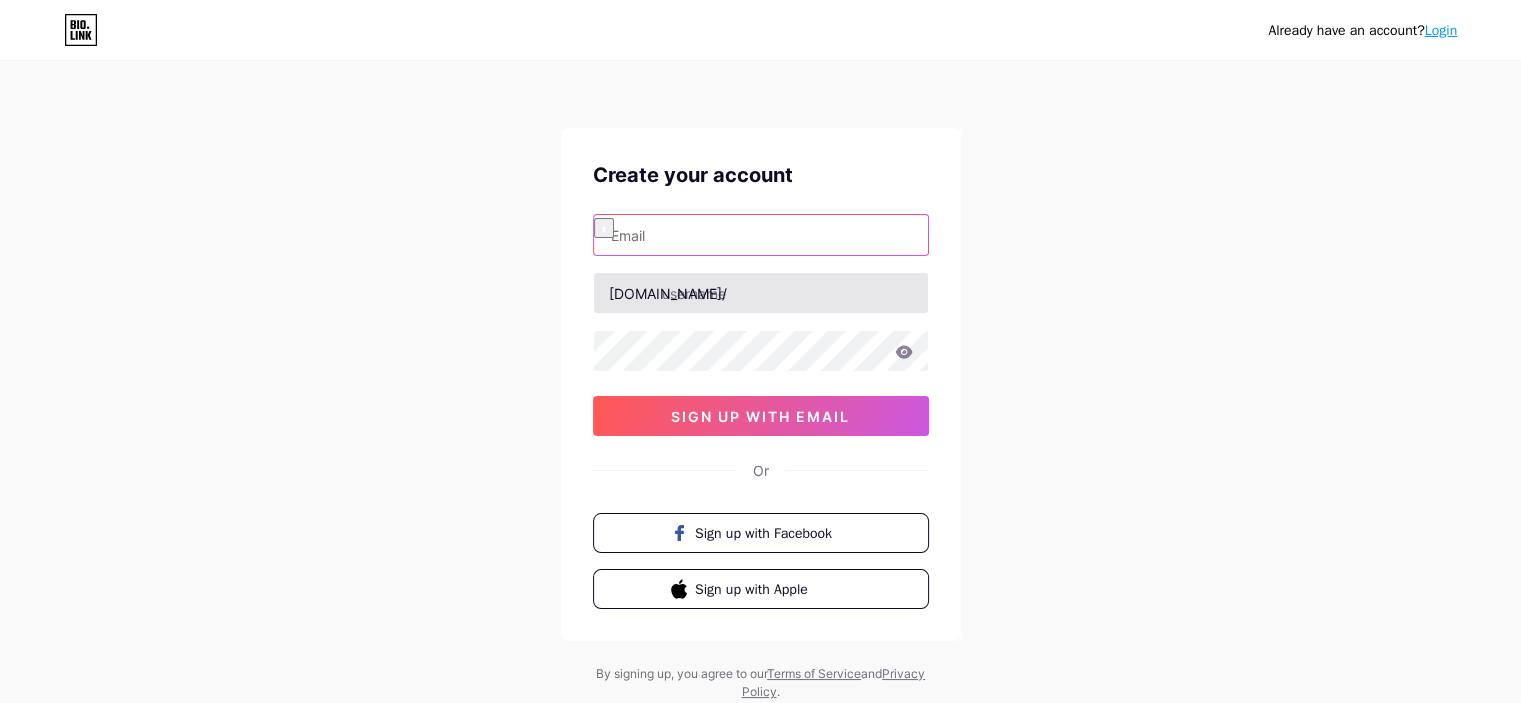 type on "[EMAIL_ADDRESS][DOMAIN_NAME]" 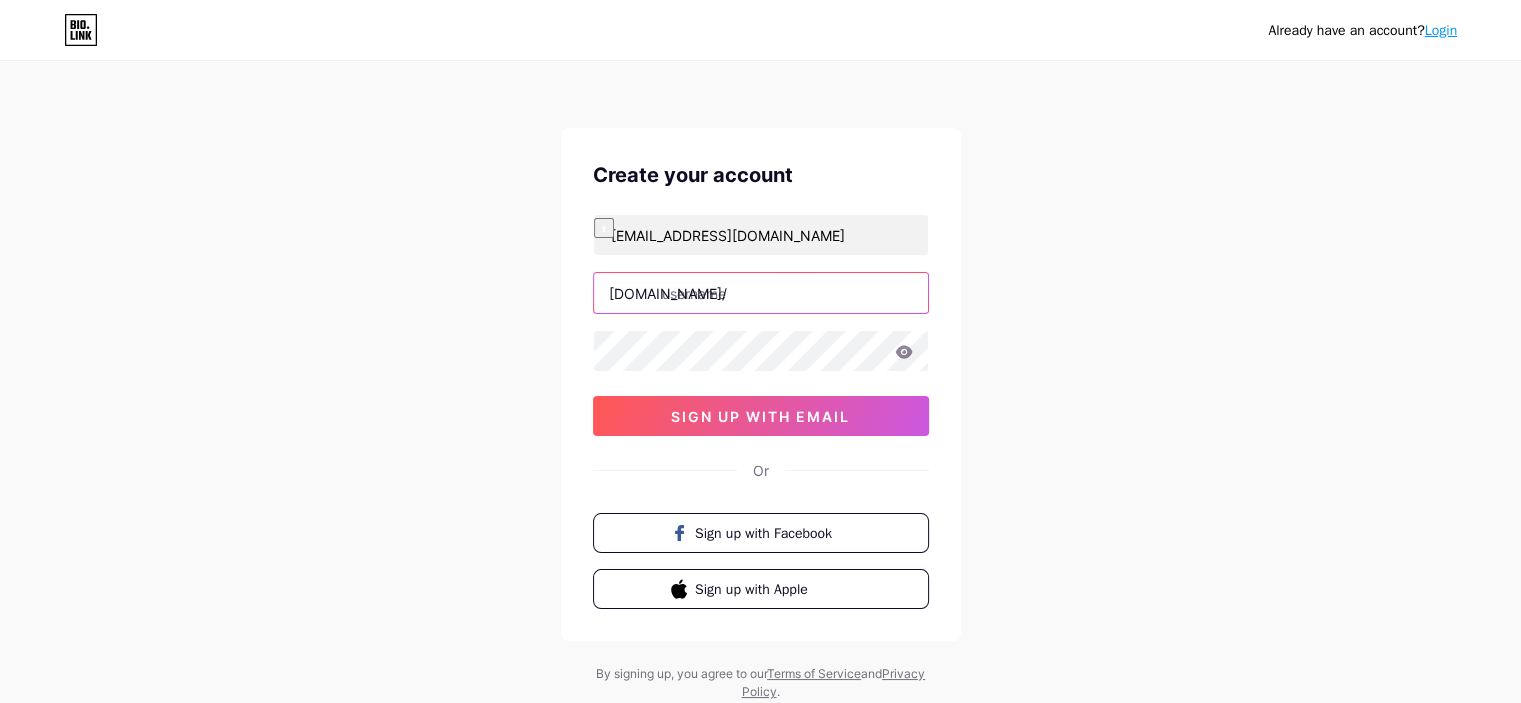click at bounding box center [761, 293] 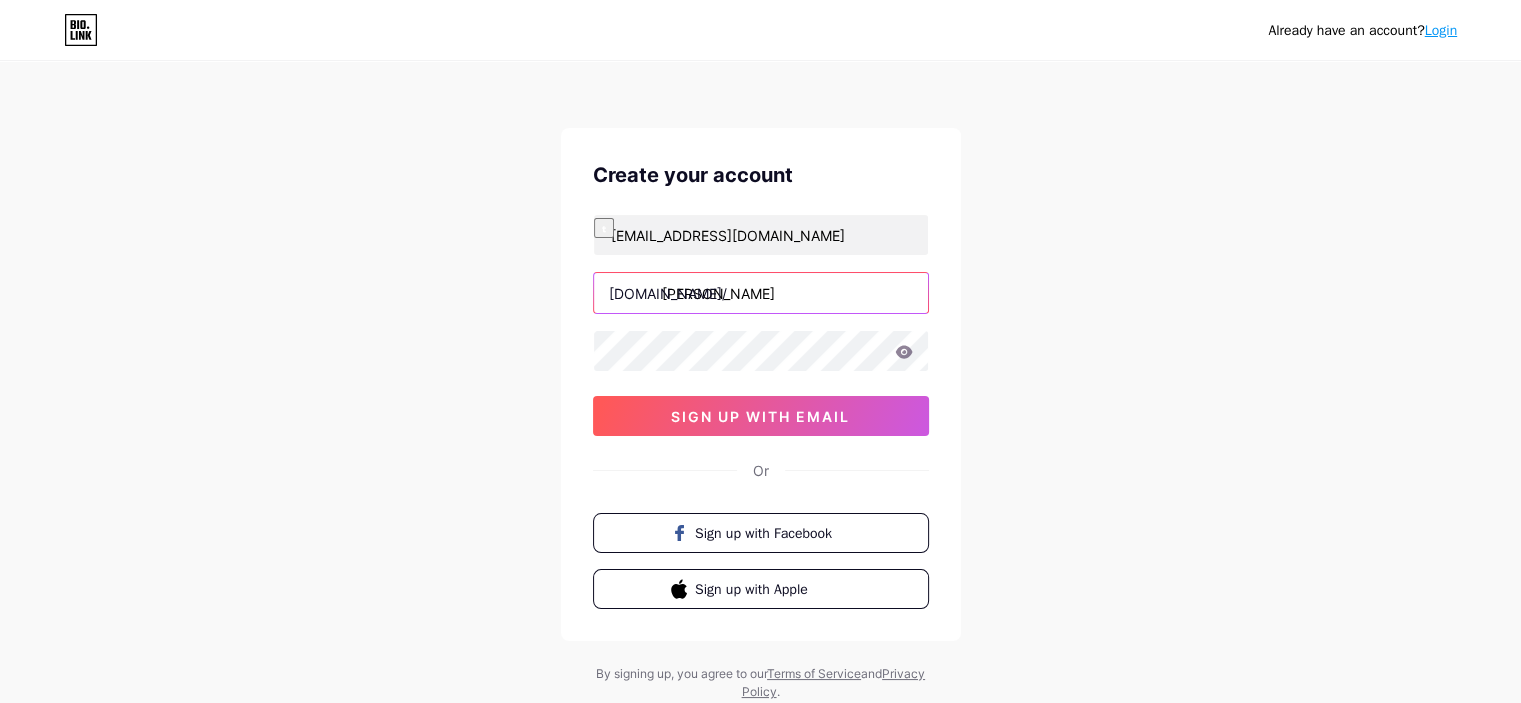 type on "[PERSON_NAME]" 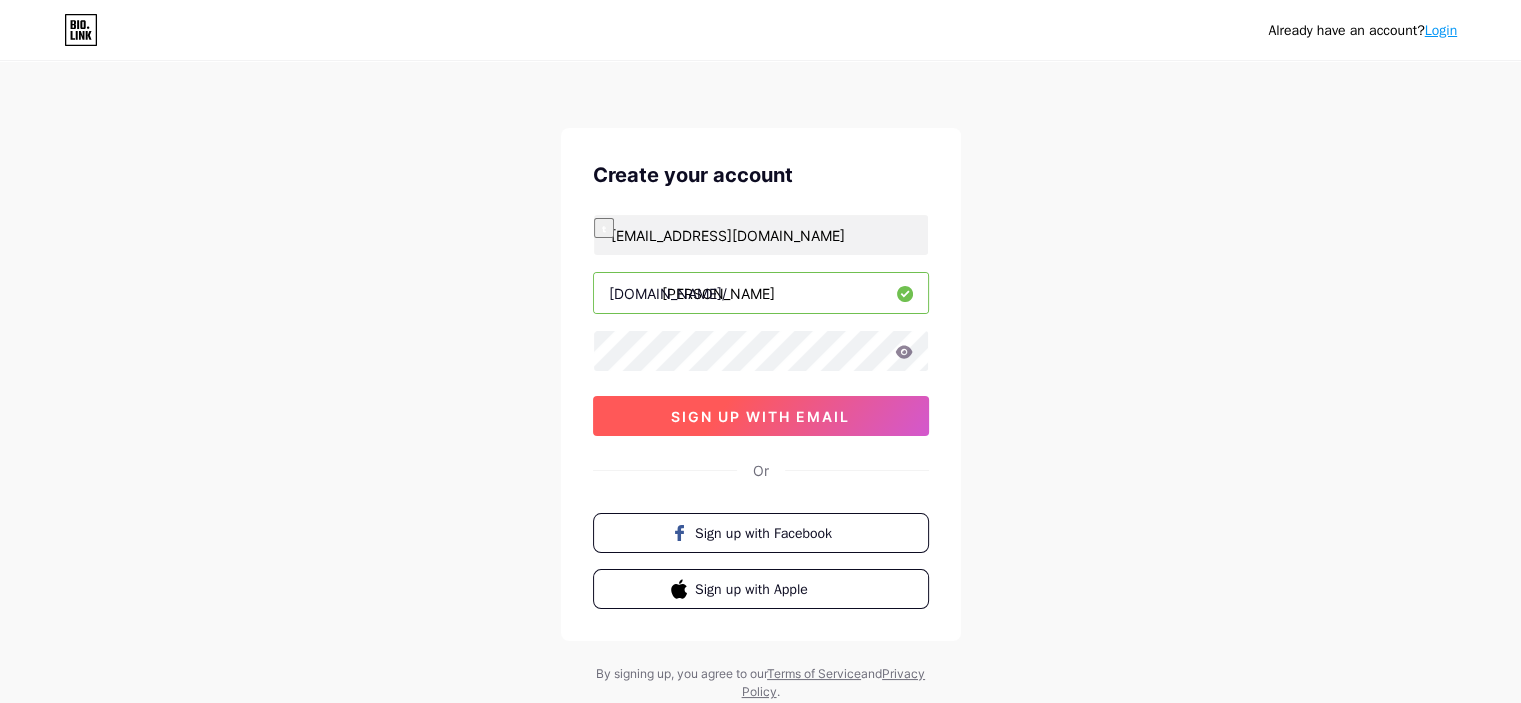 click on "sign up with email" at bounding box center [760, 416] 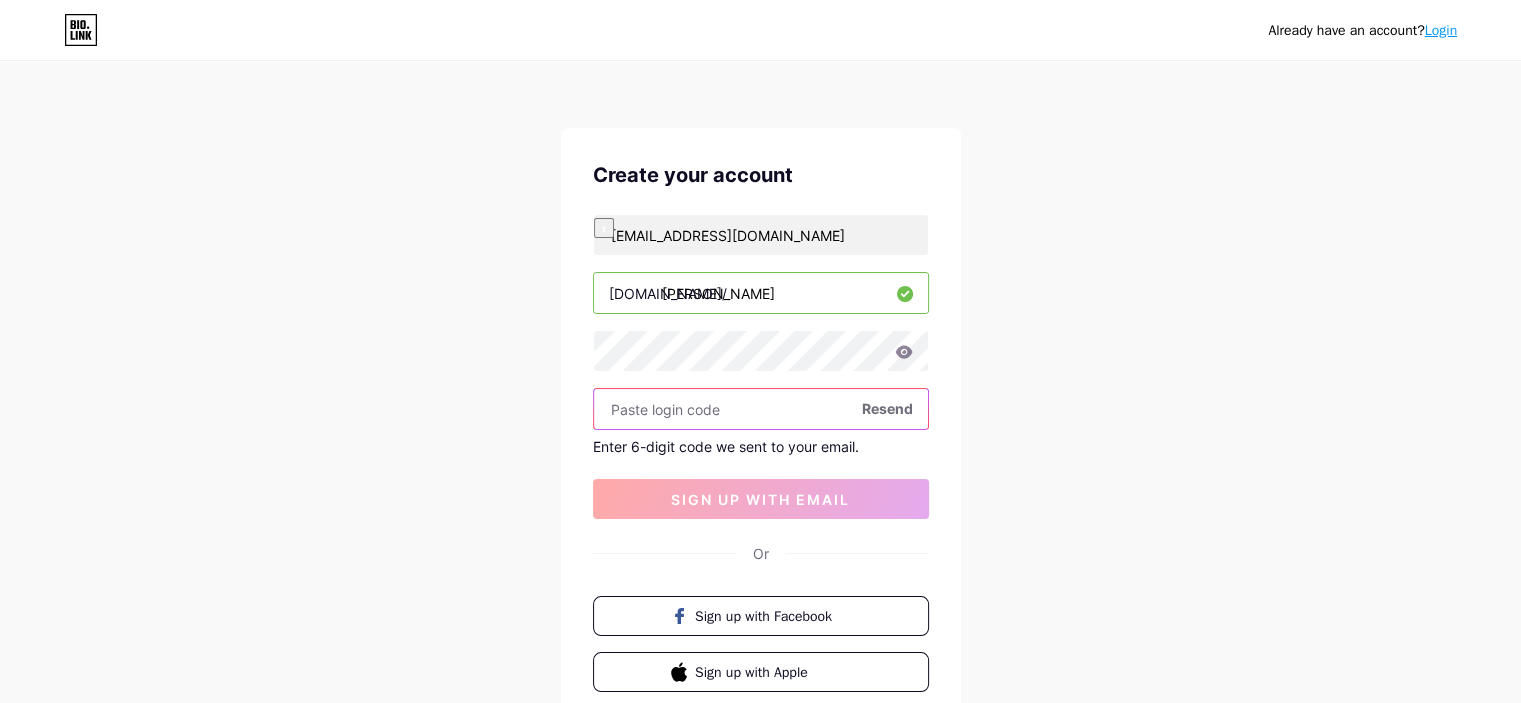 paste on "[PERSON_NAME]@12345" 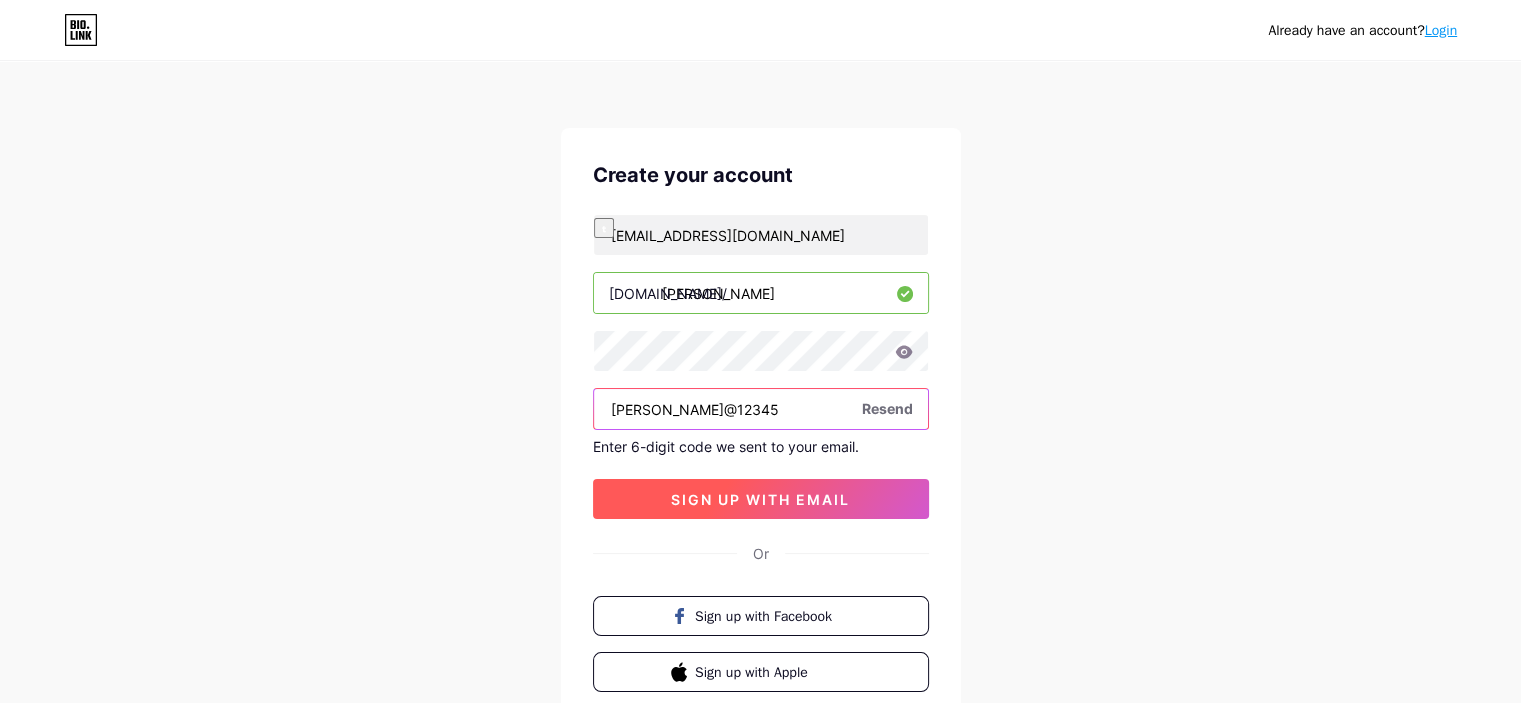 type on "[PERSON_NAME]@12345" 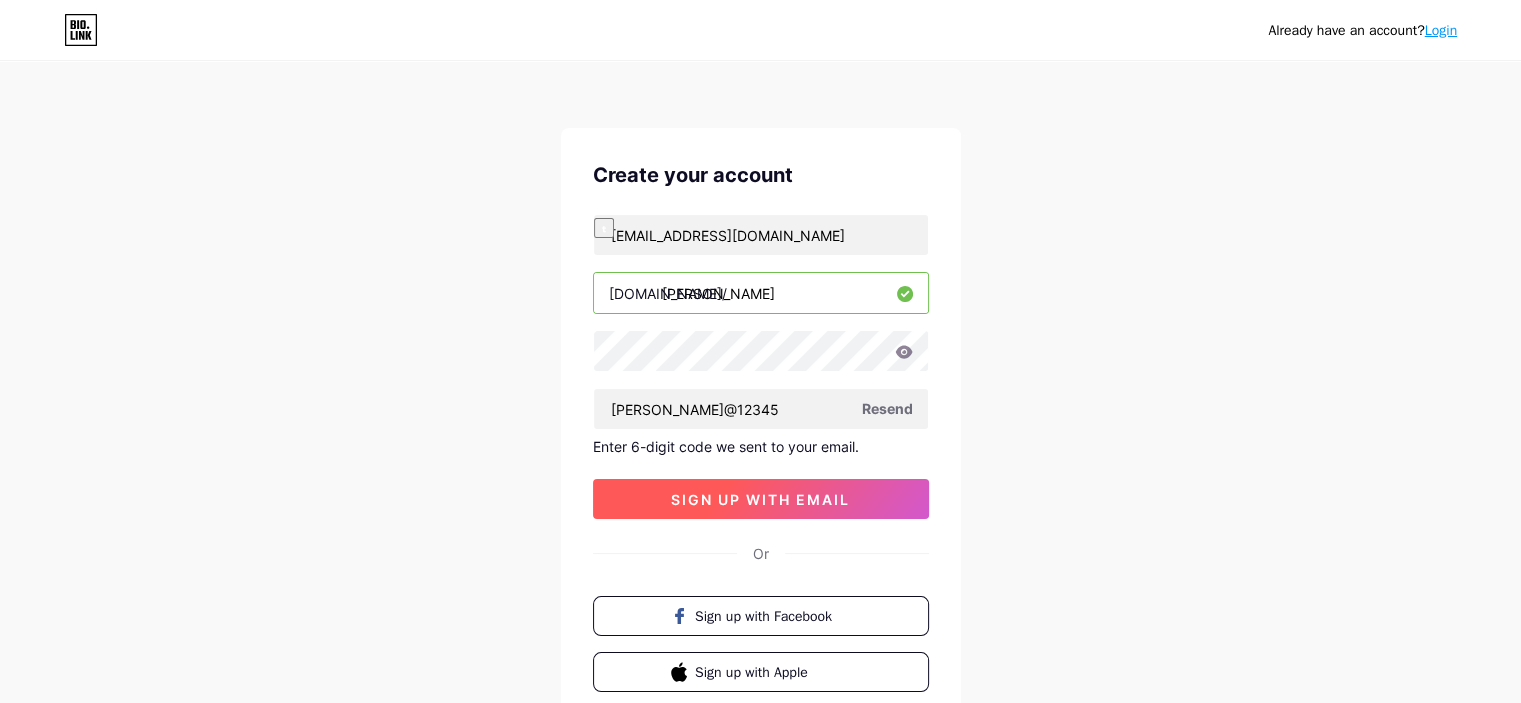 click on "sign up with email" at bounding box center (760, 499) 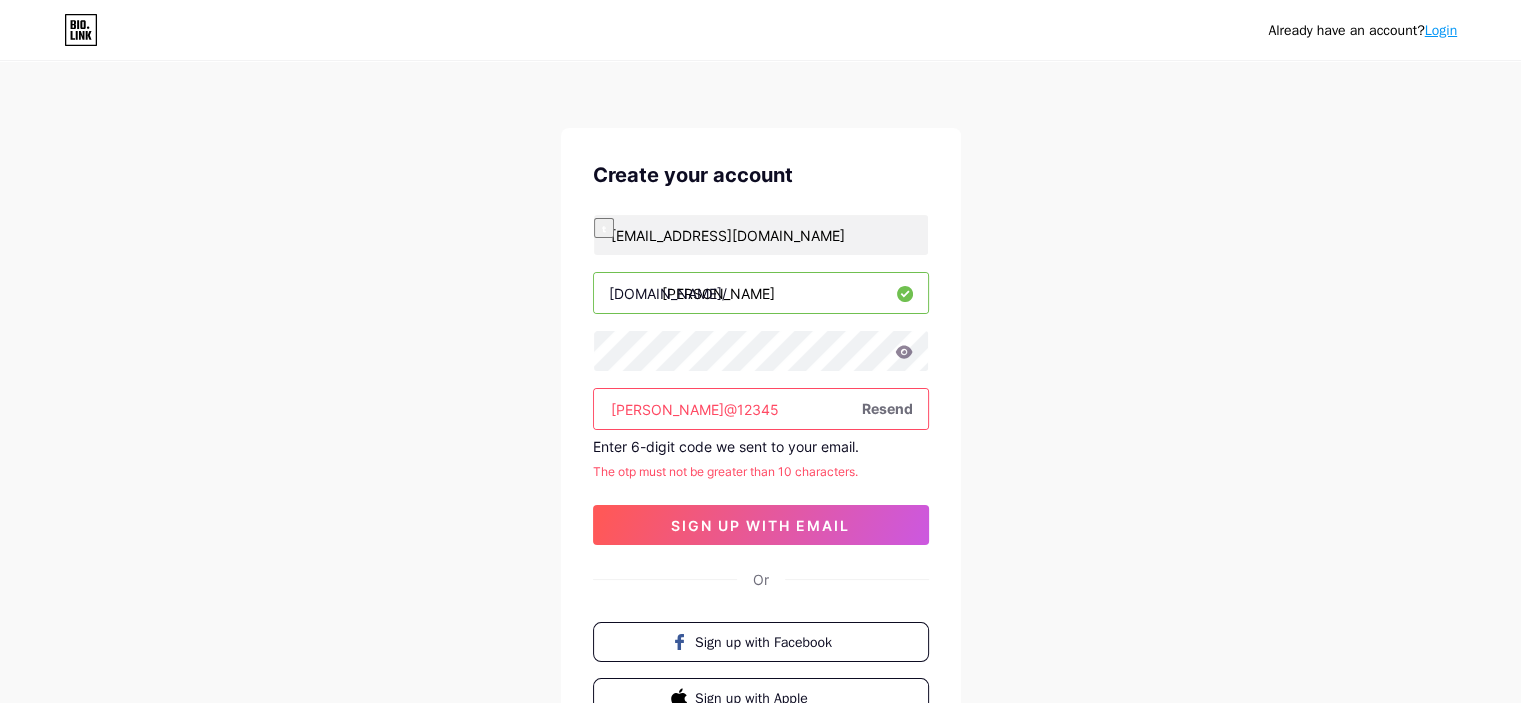 type 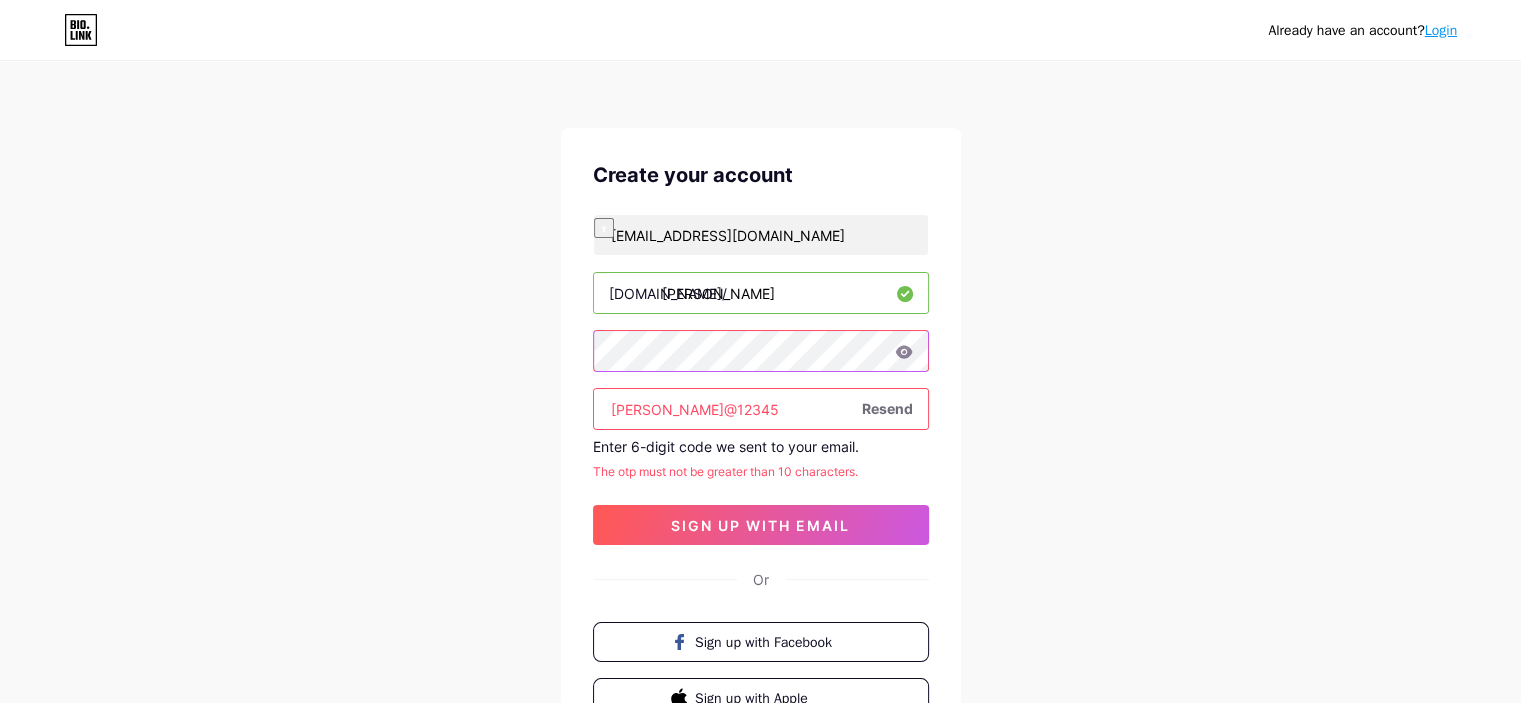 click on "Create your account     [EMAIL_ADDRESS][DOMAIN_NAME]     [DOMAIN_NAME]/   [PERSON_NAME]               [PERSON_NAME]@12345   Resend     Enter 6-digit code we sent to your email.   The otp must not be greater than 10 characters.       sign up with email         Or       Sign up with Facebook
Sign up with Apple" at bounding box center [761, 439] 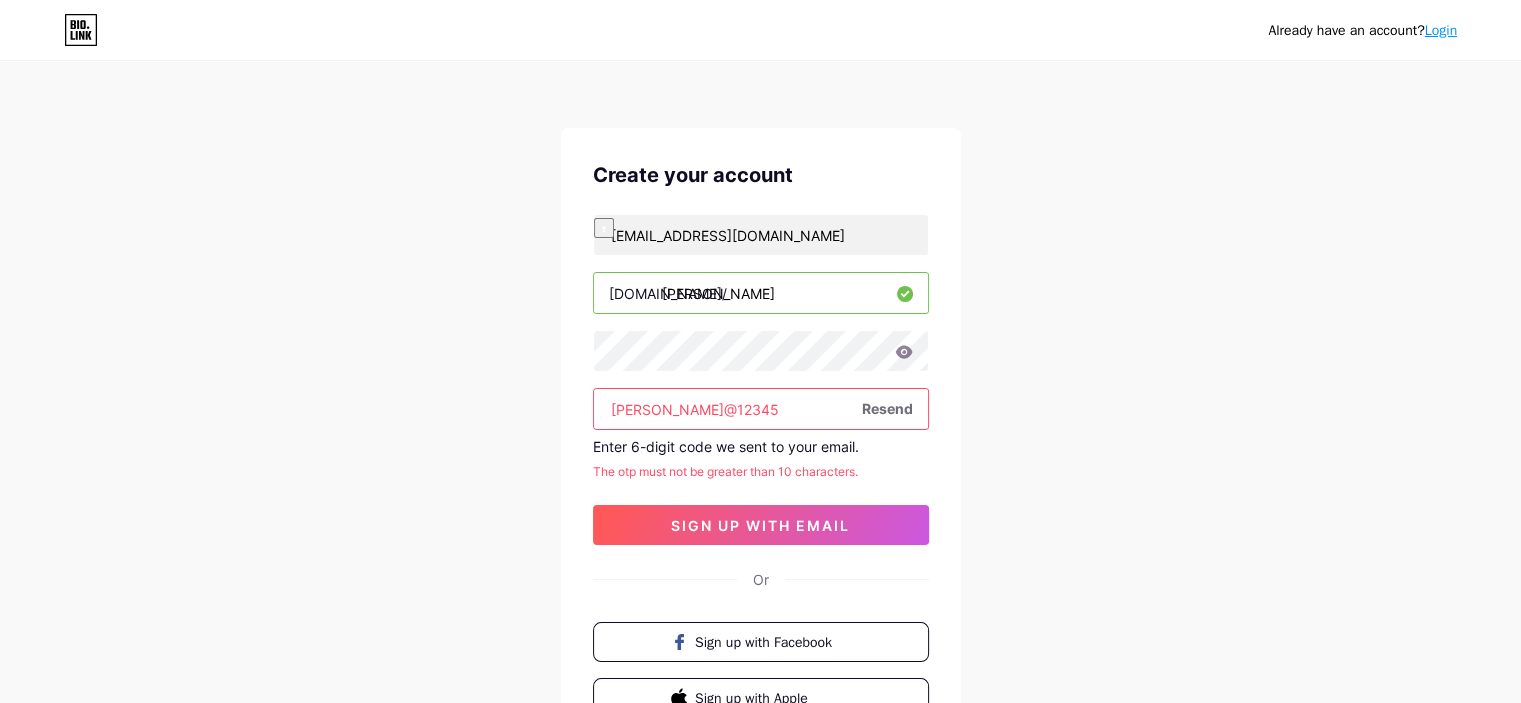 click on "[PERSON_NAME]@12345" at bounding box center [761, 409] 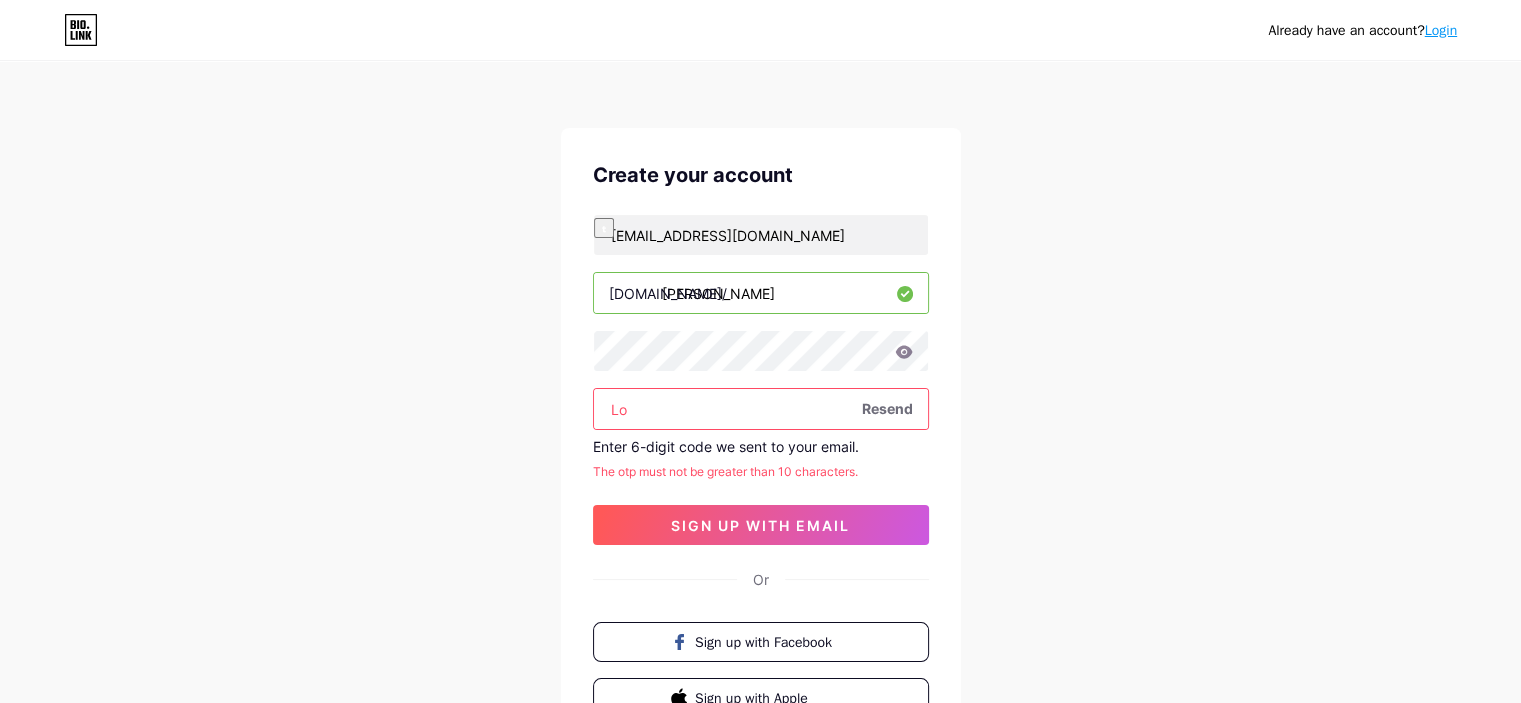 type on "L" 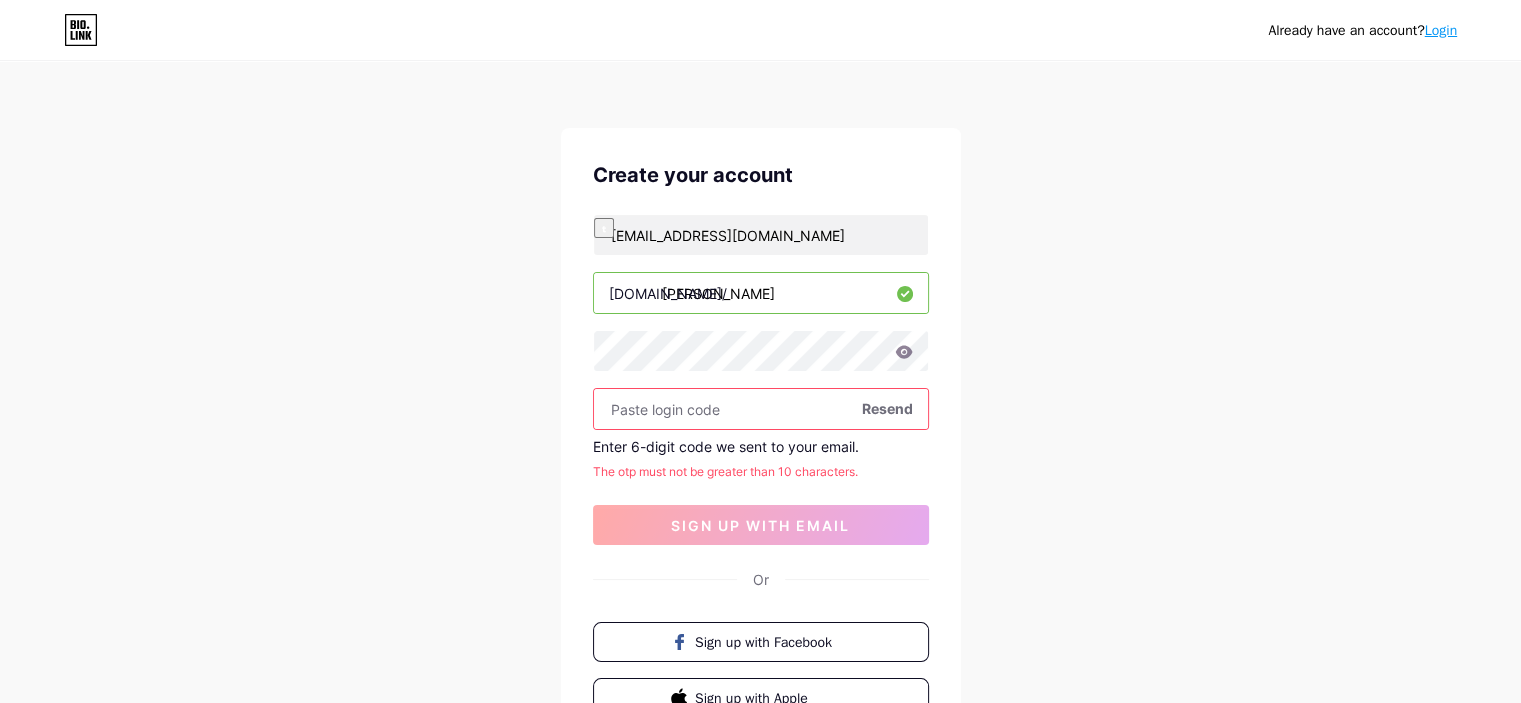 click at bounding box center (761, 409) 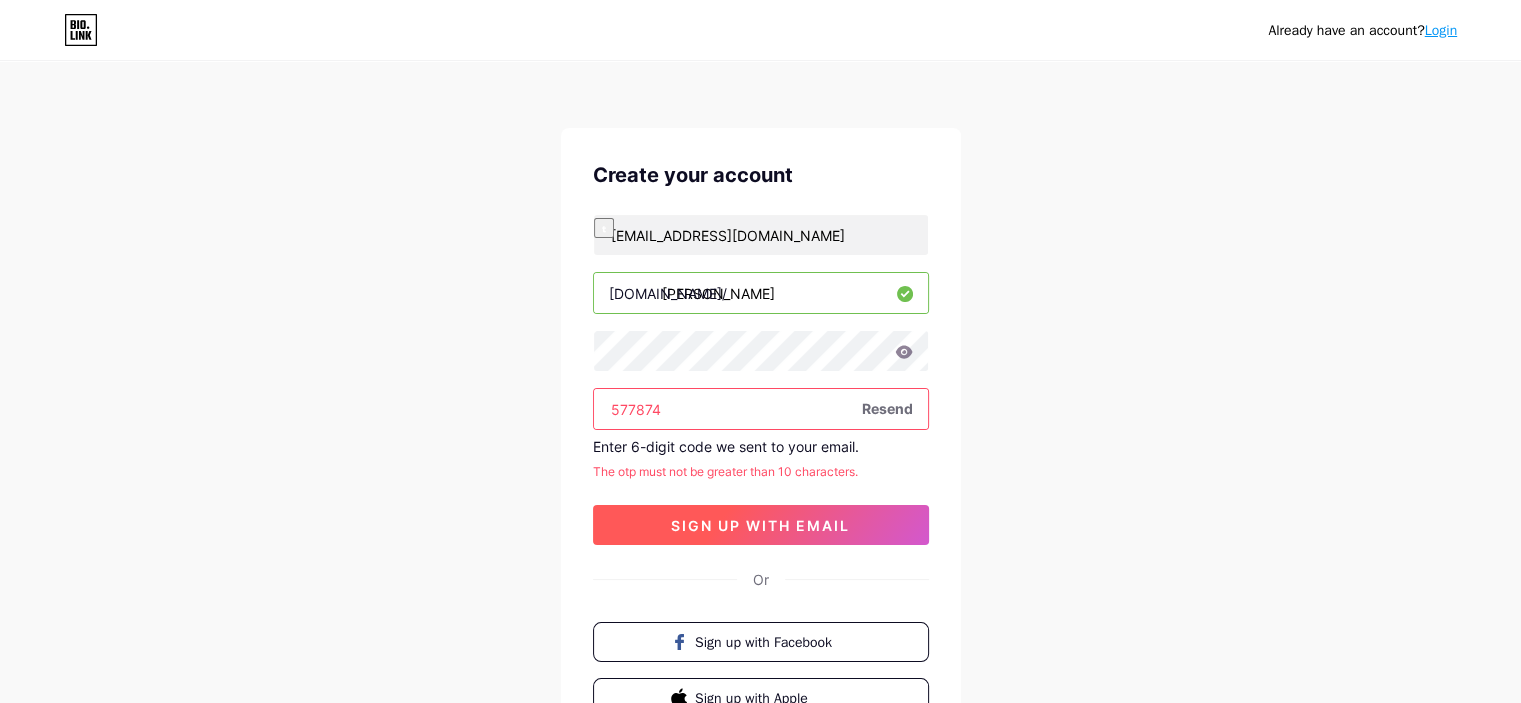 type on "577874" 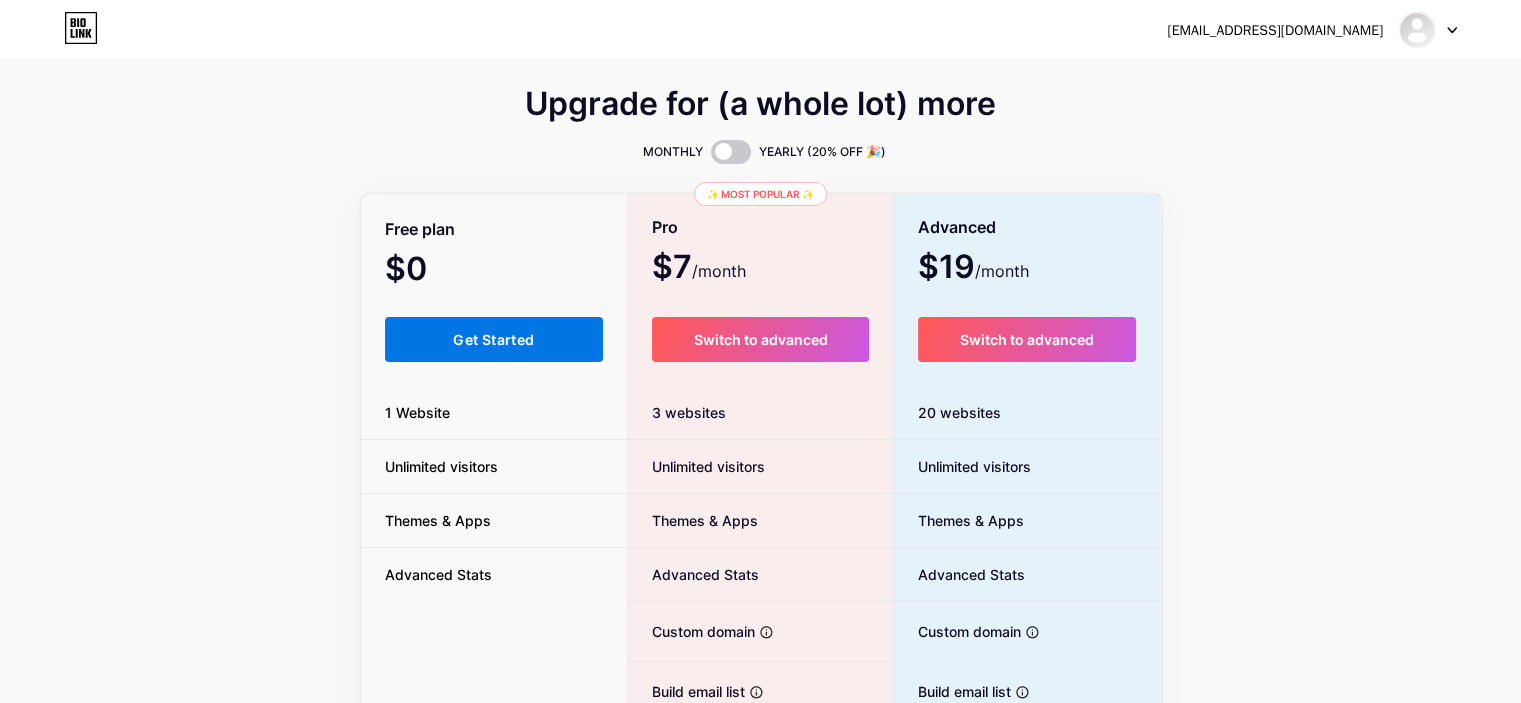 click on "Get Started" at bounding box center (494, 339) 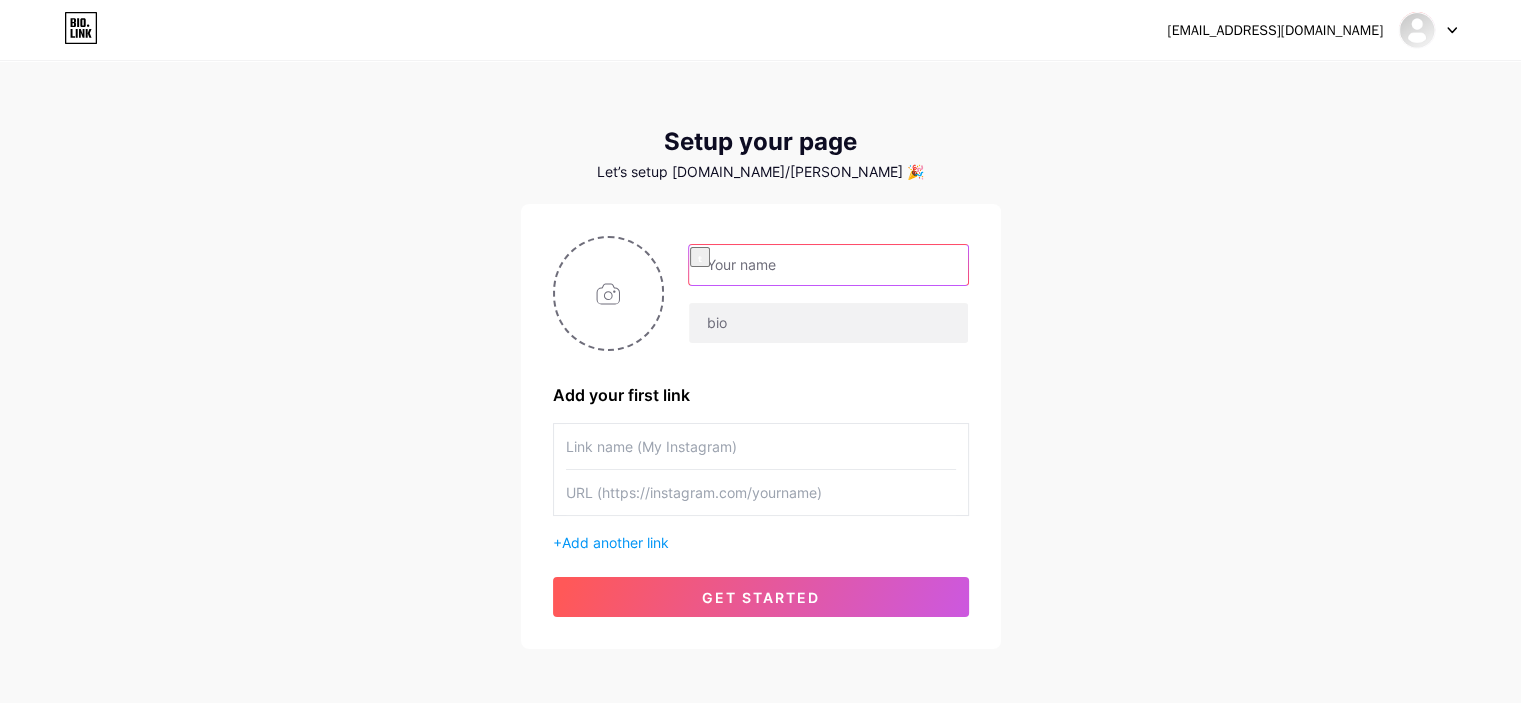 click at bounding box center (828, 265) 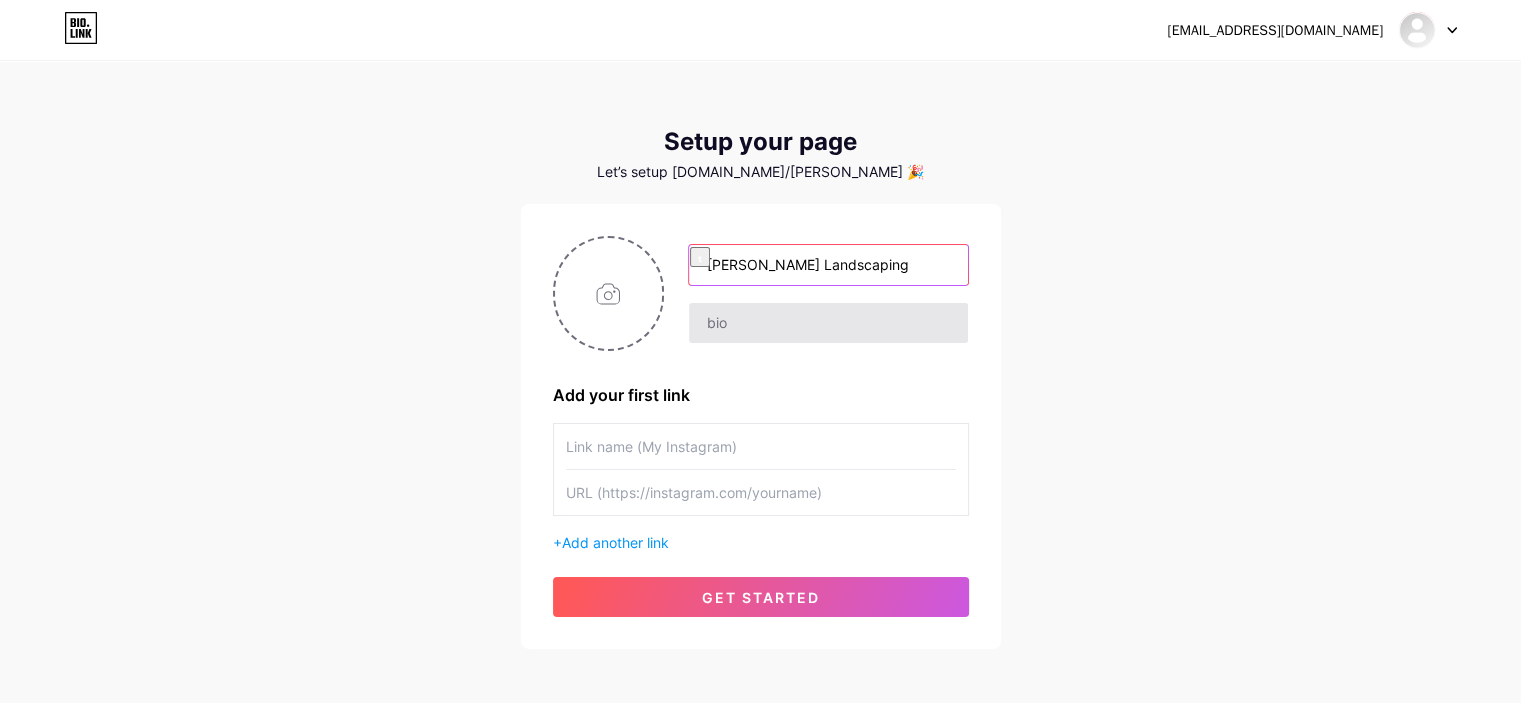 type on "[PERSON_NAME] Landscaping" 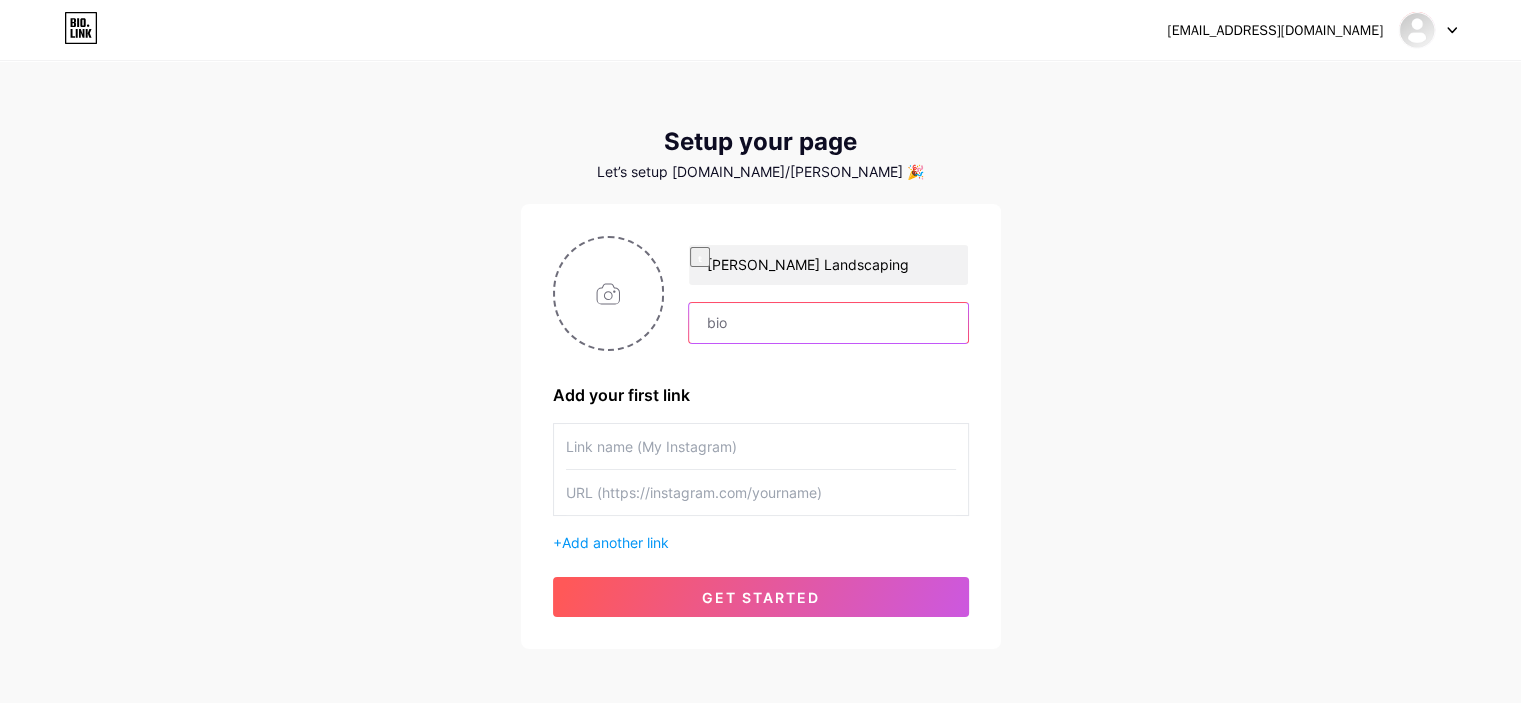 click at bounding box center (828, 323) 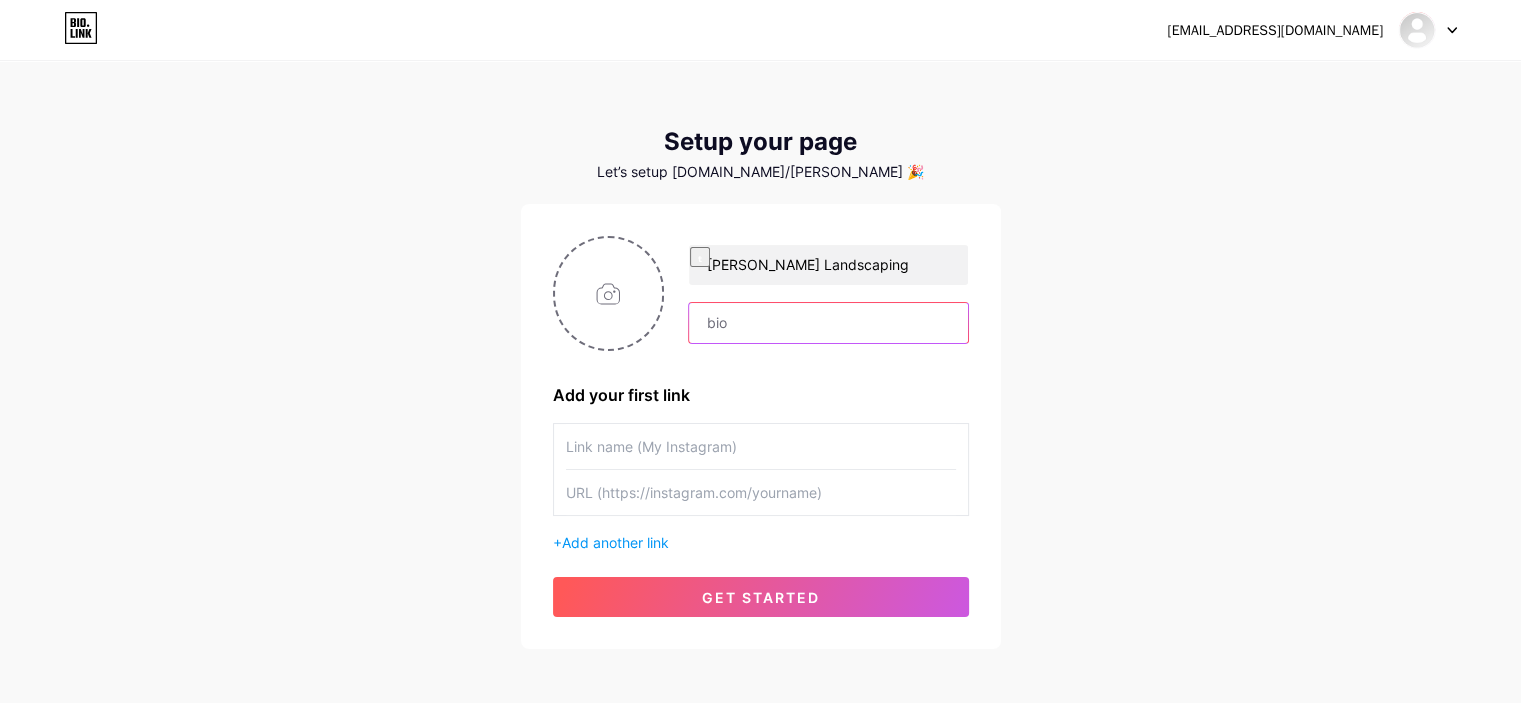 paste on "Expert Landscape & Water Feature Design  [PERSON_NAME] Landscaping, [GEOGRAPHIC_DATA][US_STATE]" 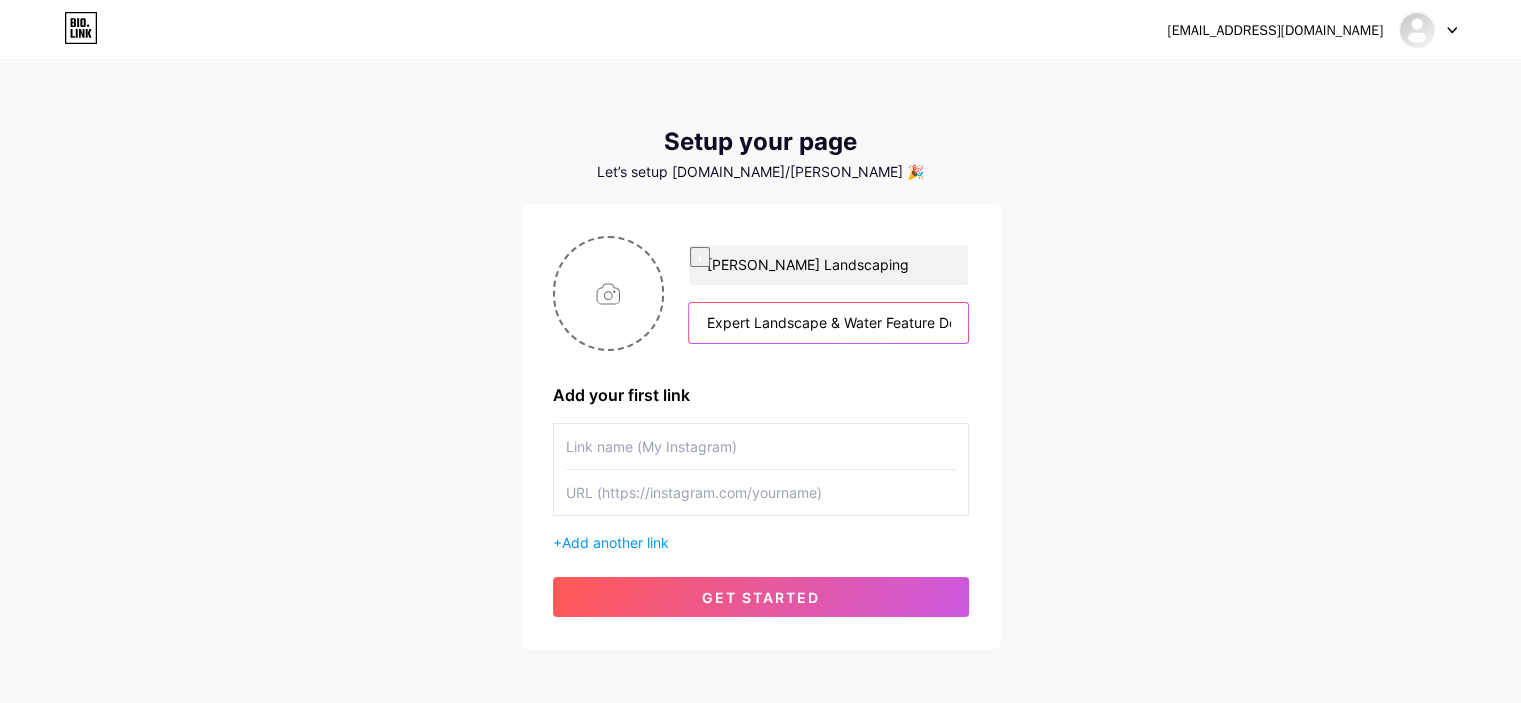 scroll, scrollTop: 0, scrollLeft: 324, axis: horizontal 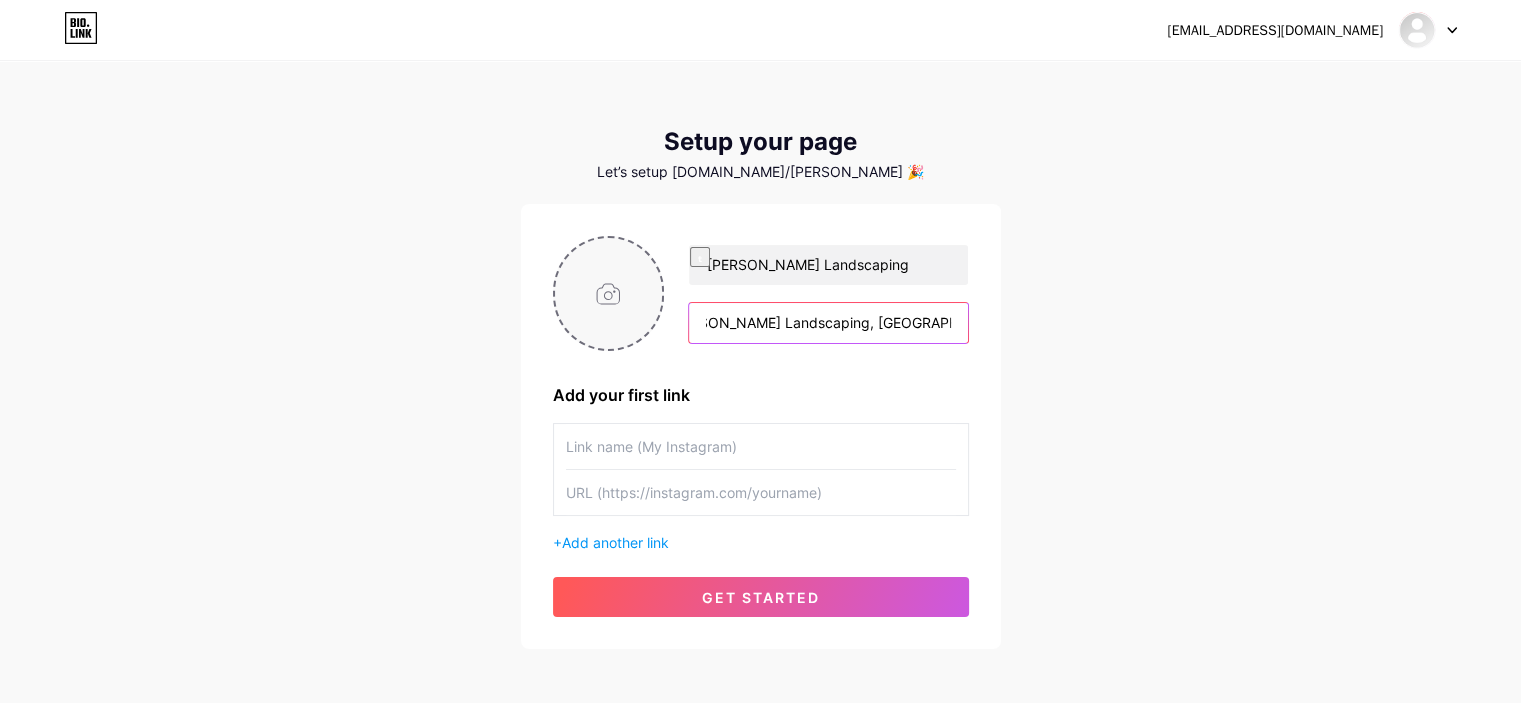 type on "Expert Landscape & Water Feature Design  [PERSON_NAME] Landscaping, [GEOGRAPHIC_DATA][US_STATE]" 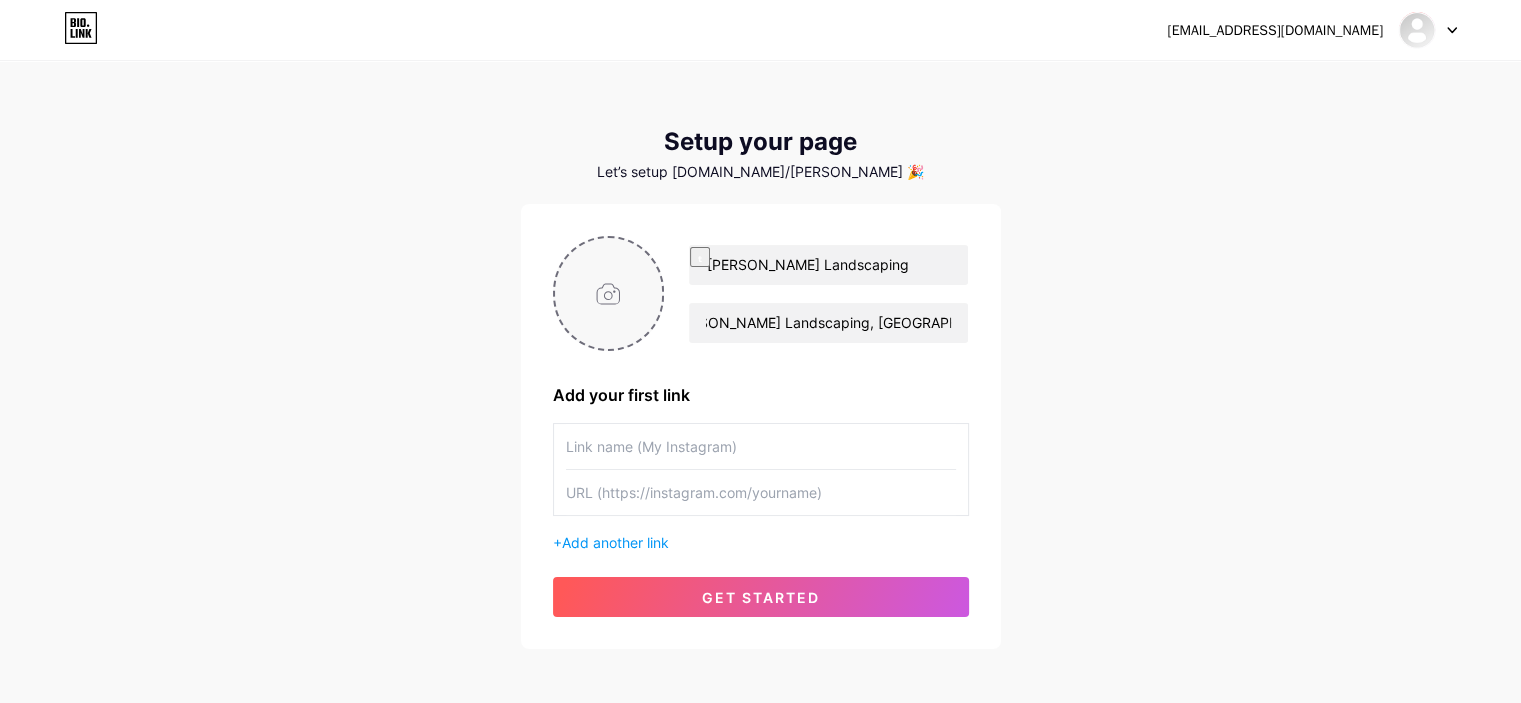 click at bounding box center (609, 293) 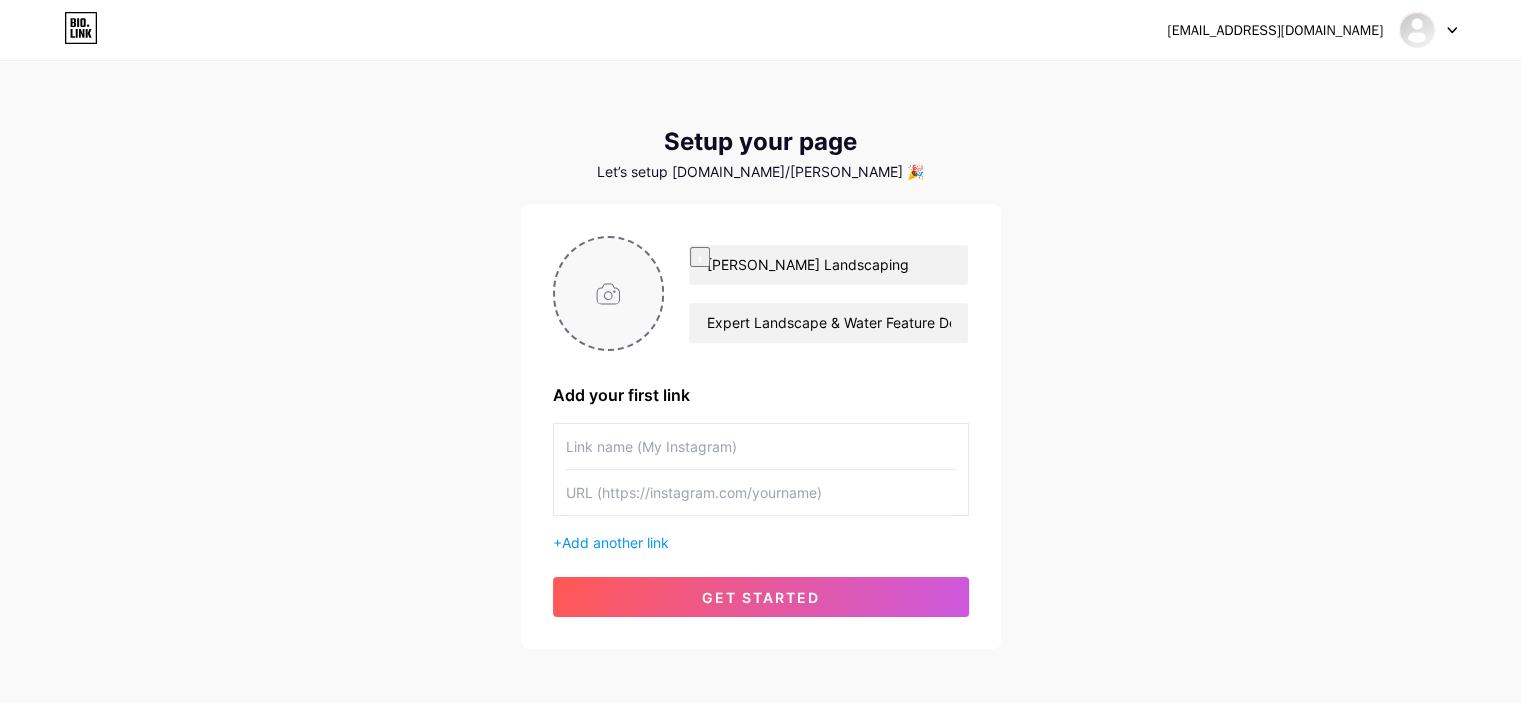 type on "C:\fakepath\logo-icon - Copy.png" 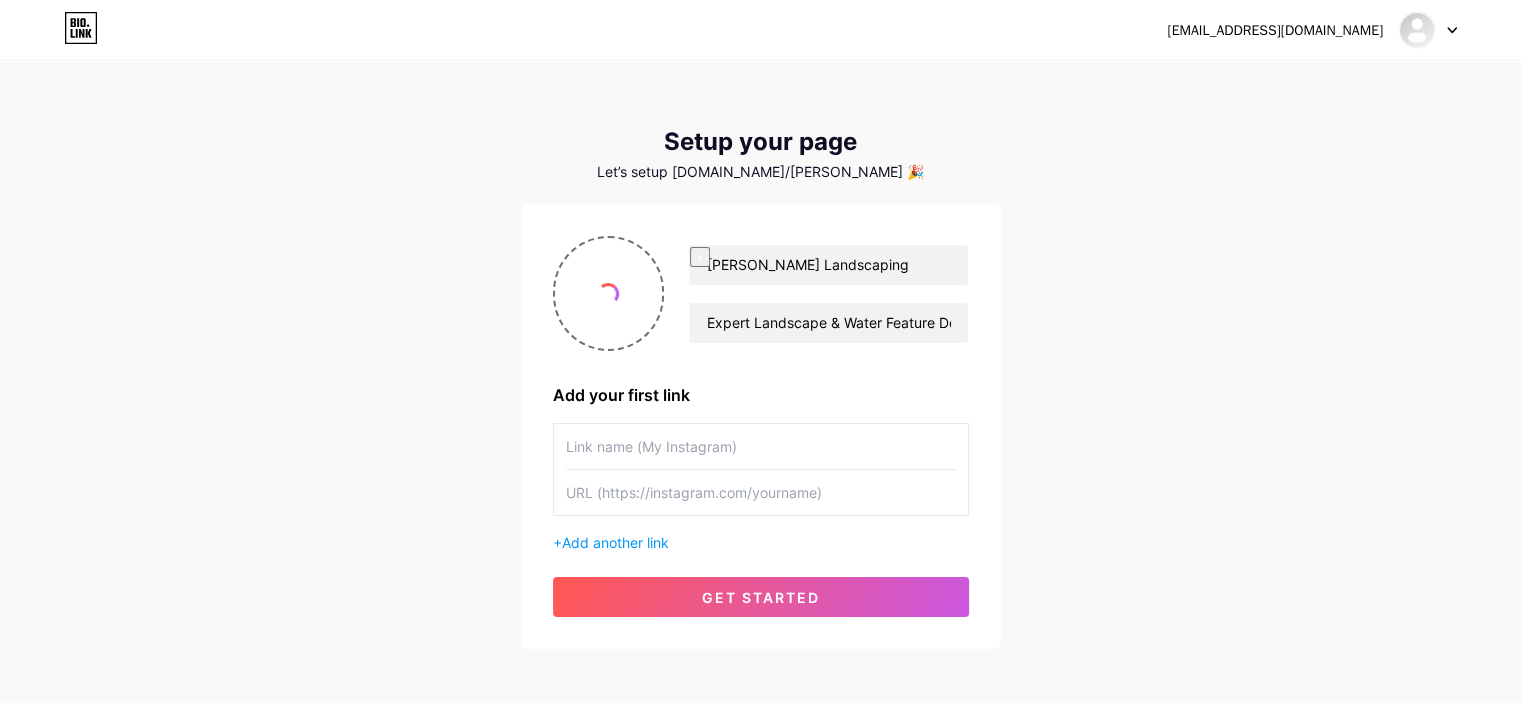 click at bounding box center [761, 446] 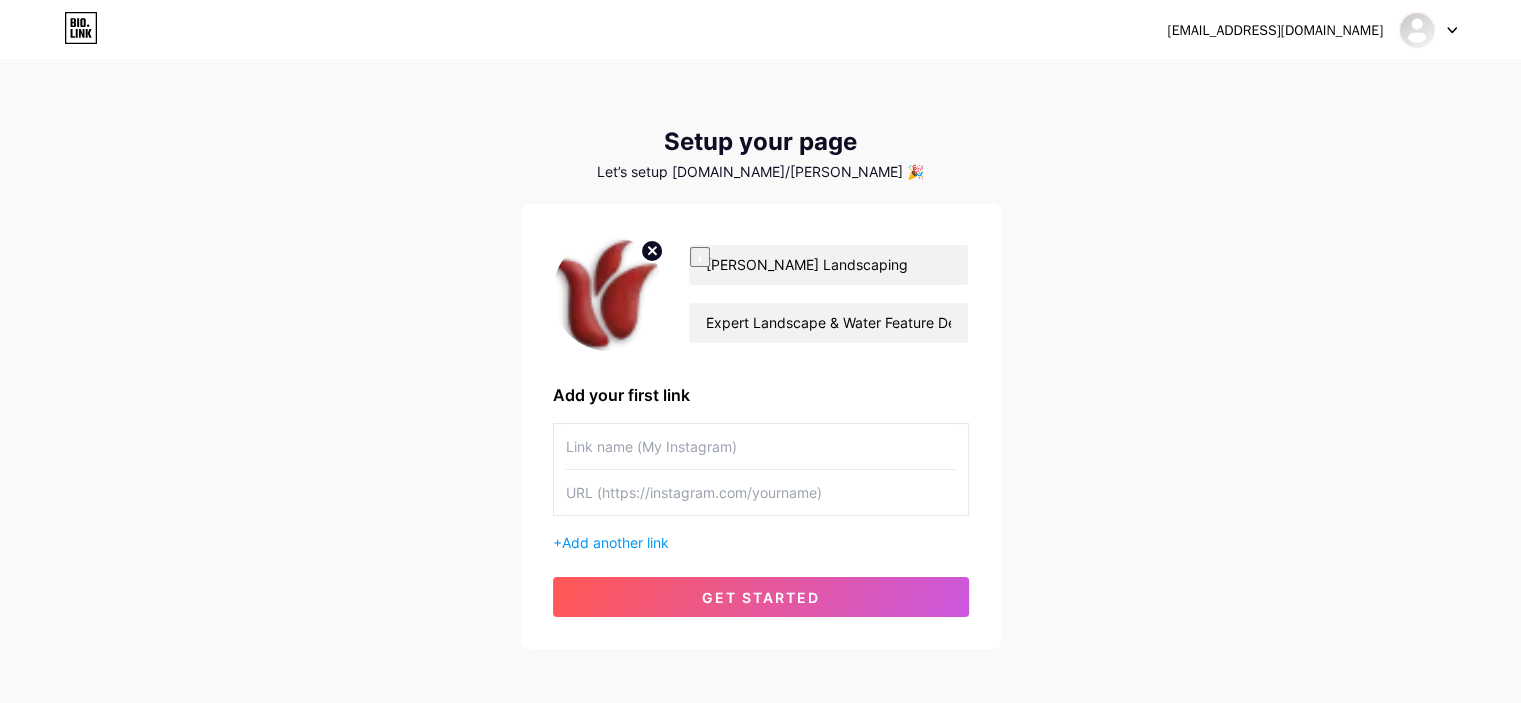 paste on "[URL][DOMAIN_NAME]" 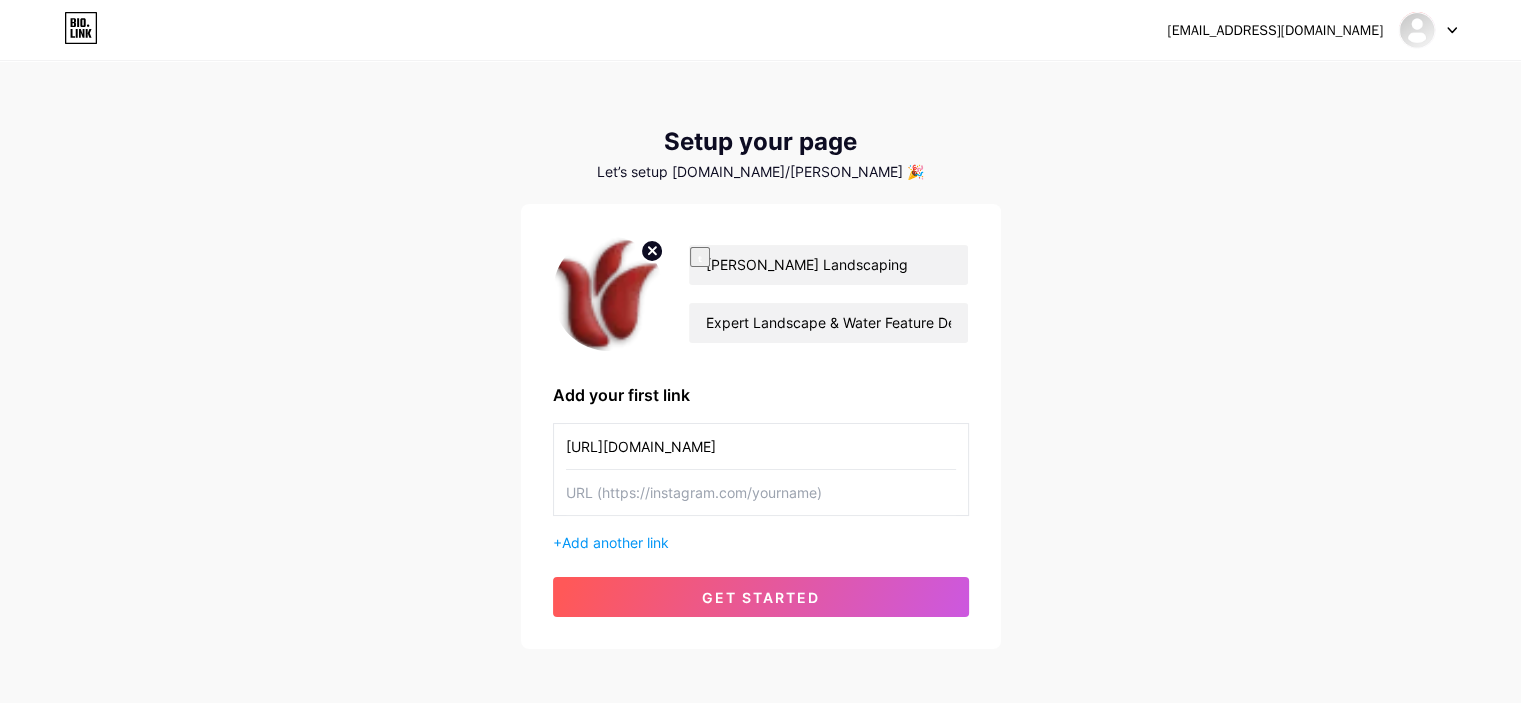 type on "[URL][DOMAIN_NAME]" 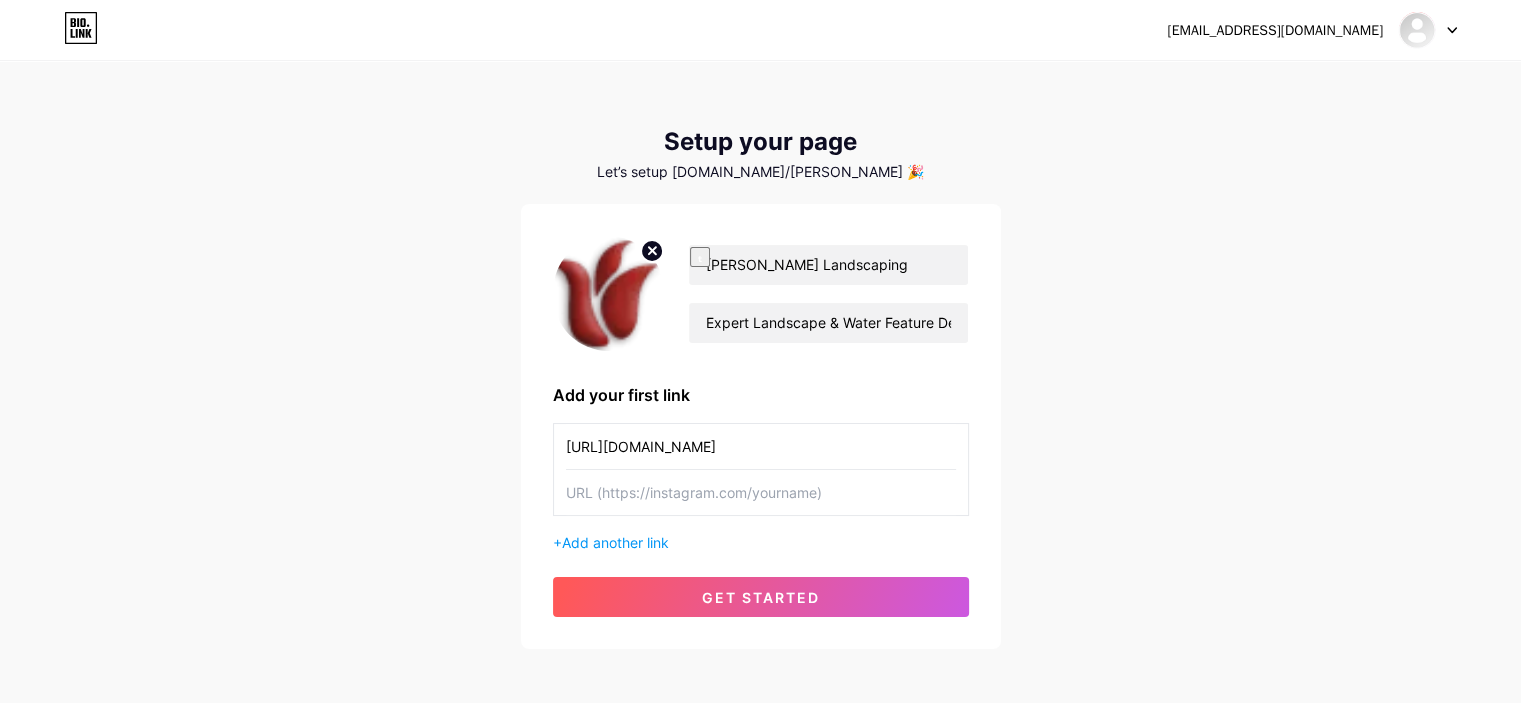 paste on "[URL][DOMAIN_NAME]" 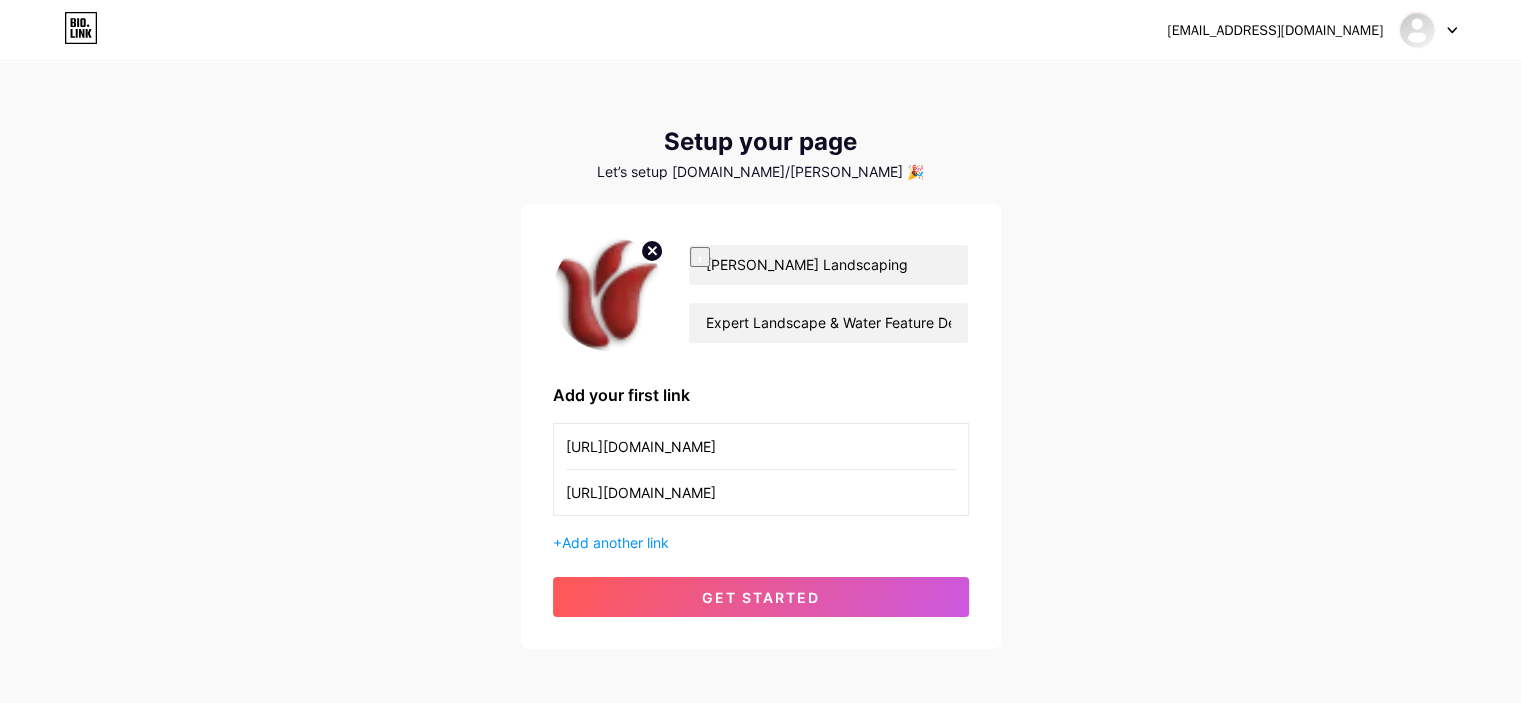 type on "[URL][DOMAIN_NAME]" 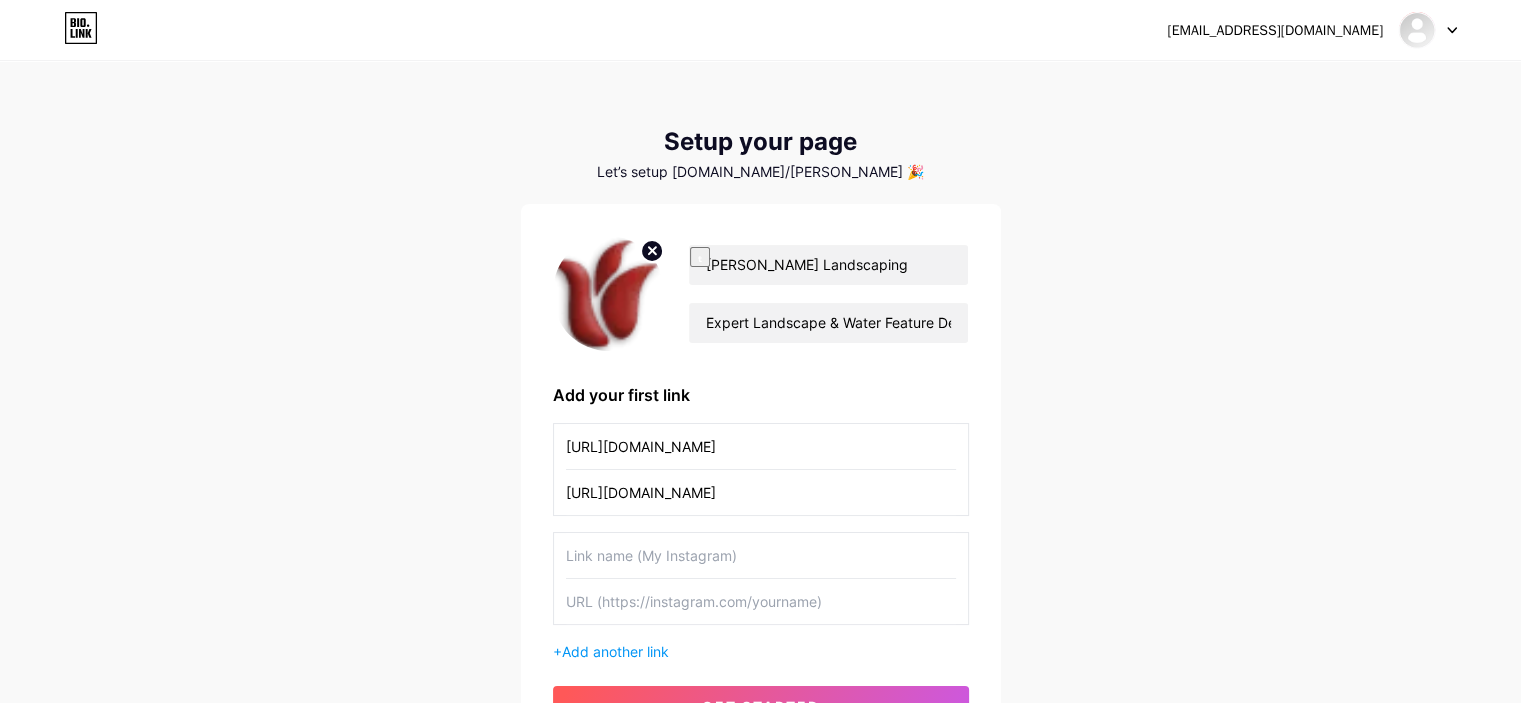 drag, startPoint x: 916, startPoint y: 449, endPoint x: 523, endPoint y: 409, distance: 395.03036 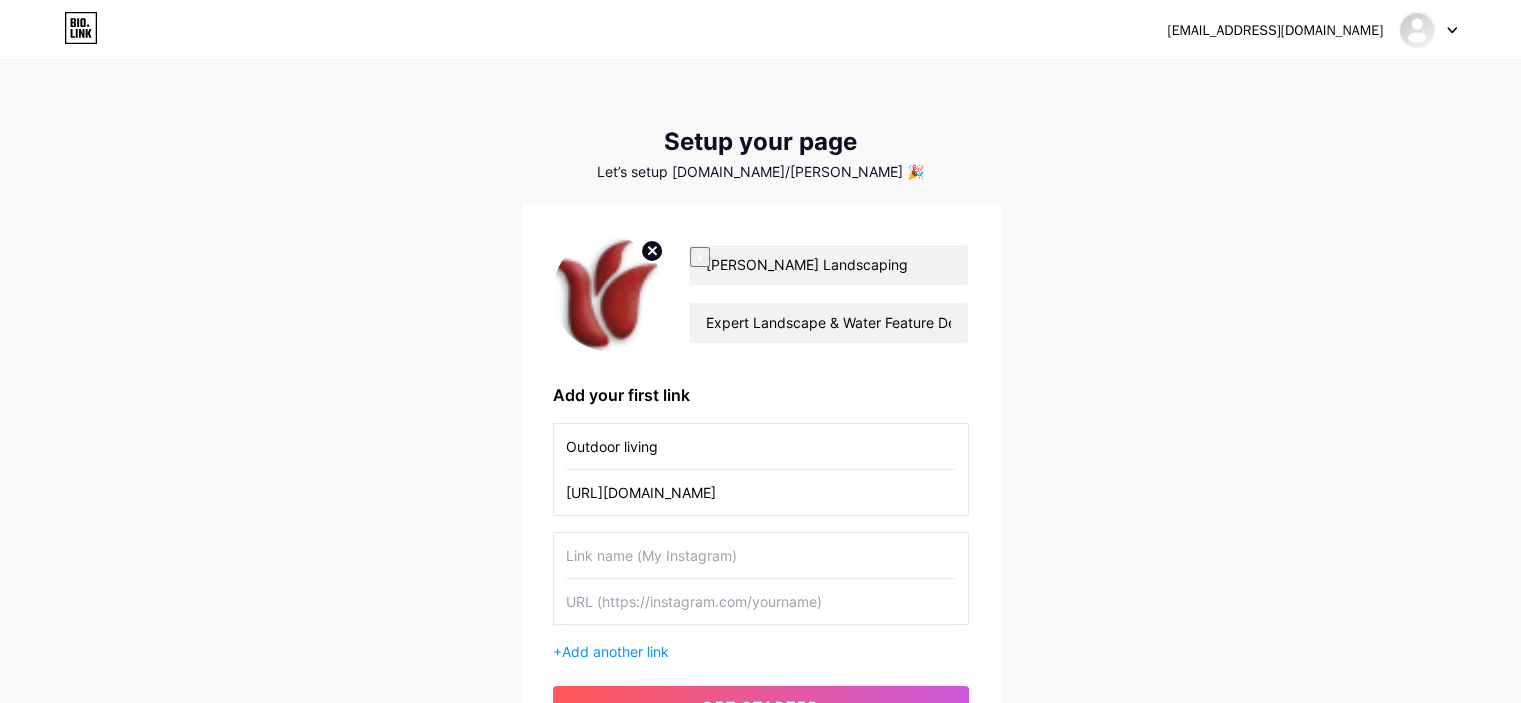 type on "Outdoor living" 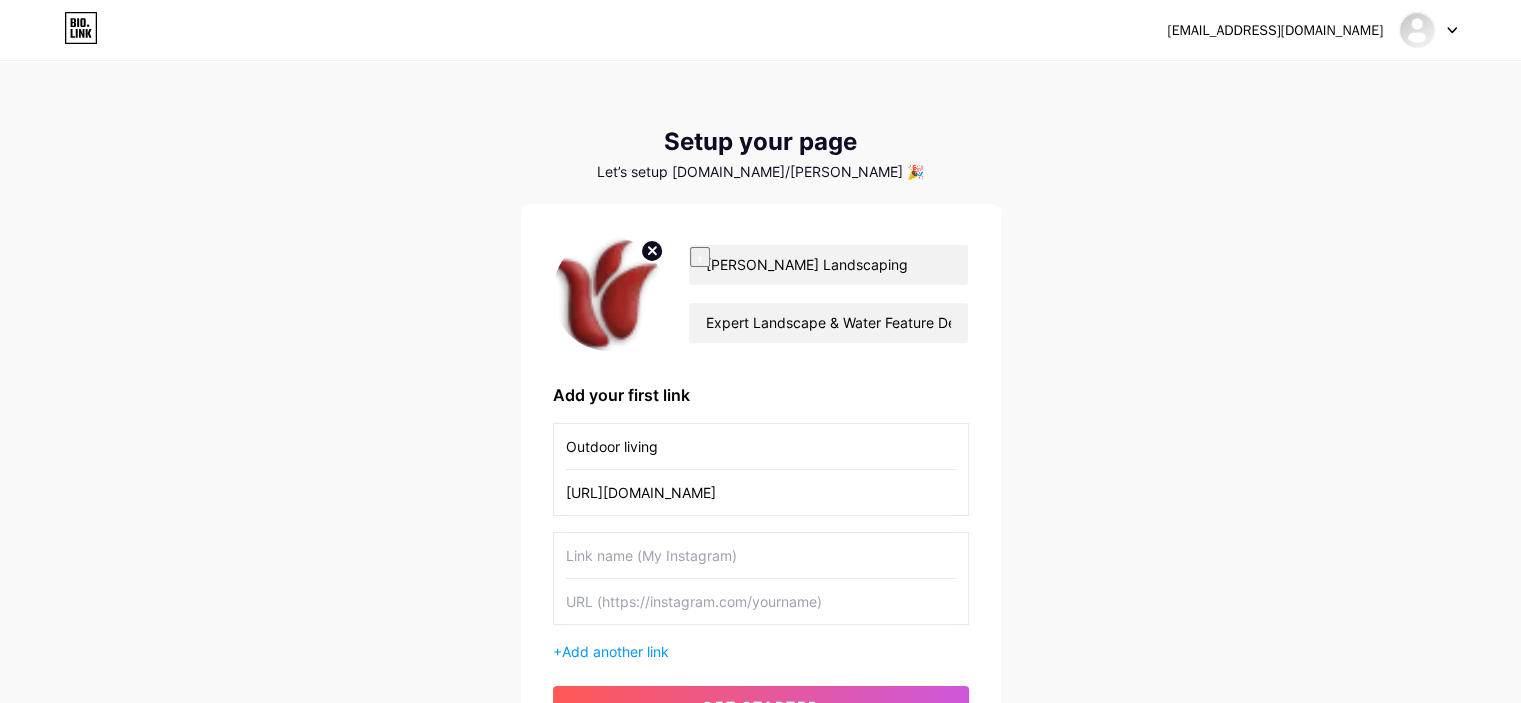 click at bounding box center (761, 555) 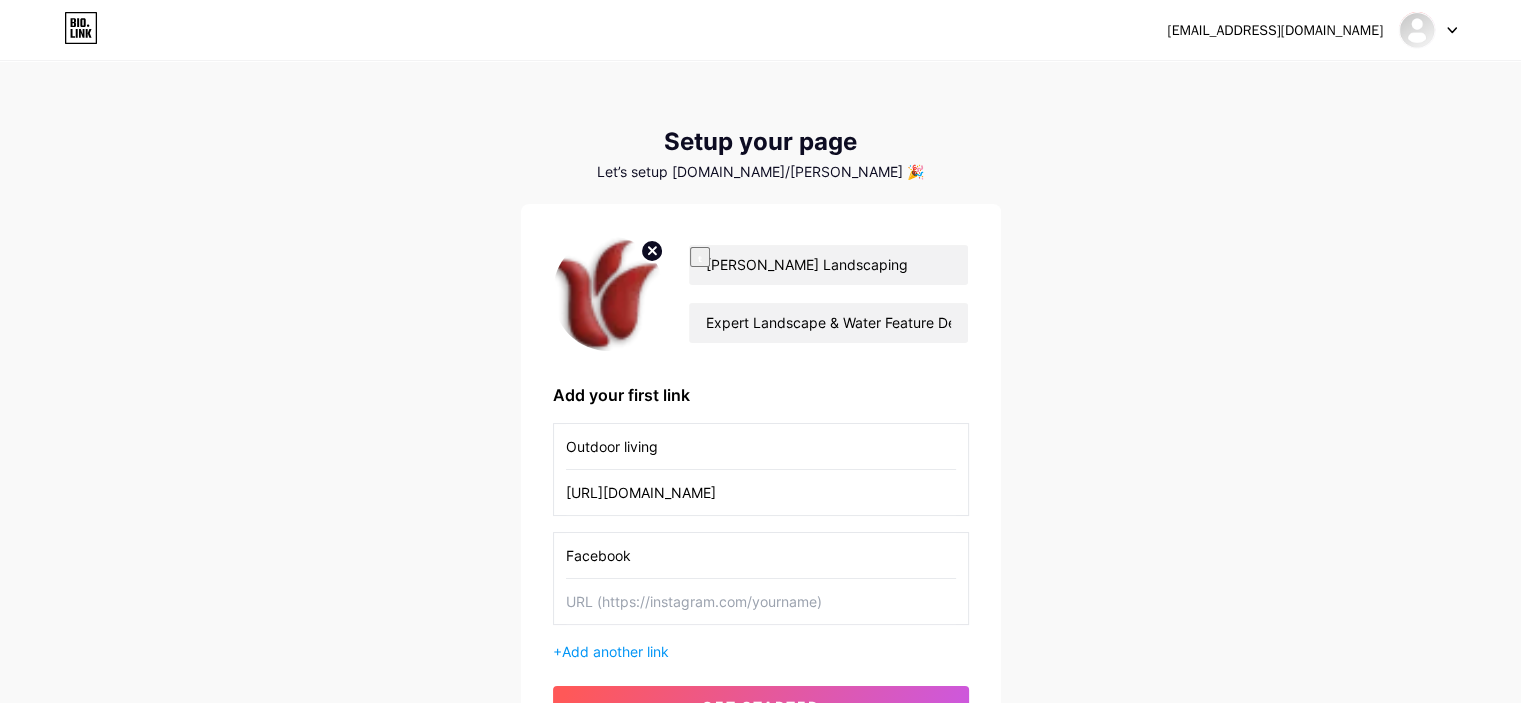 type on "Facebook" 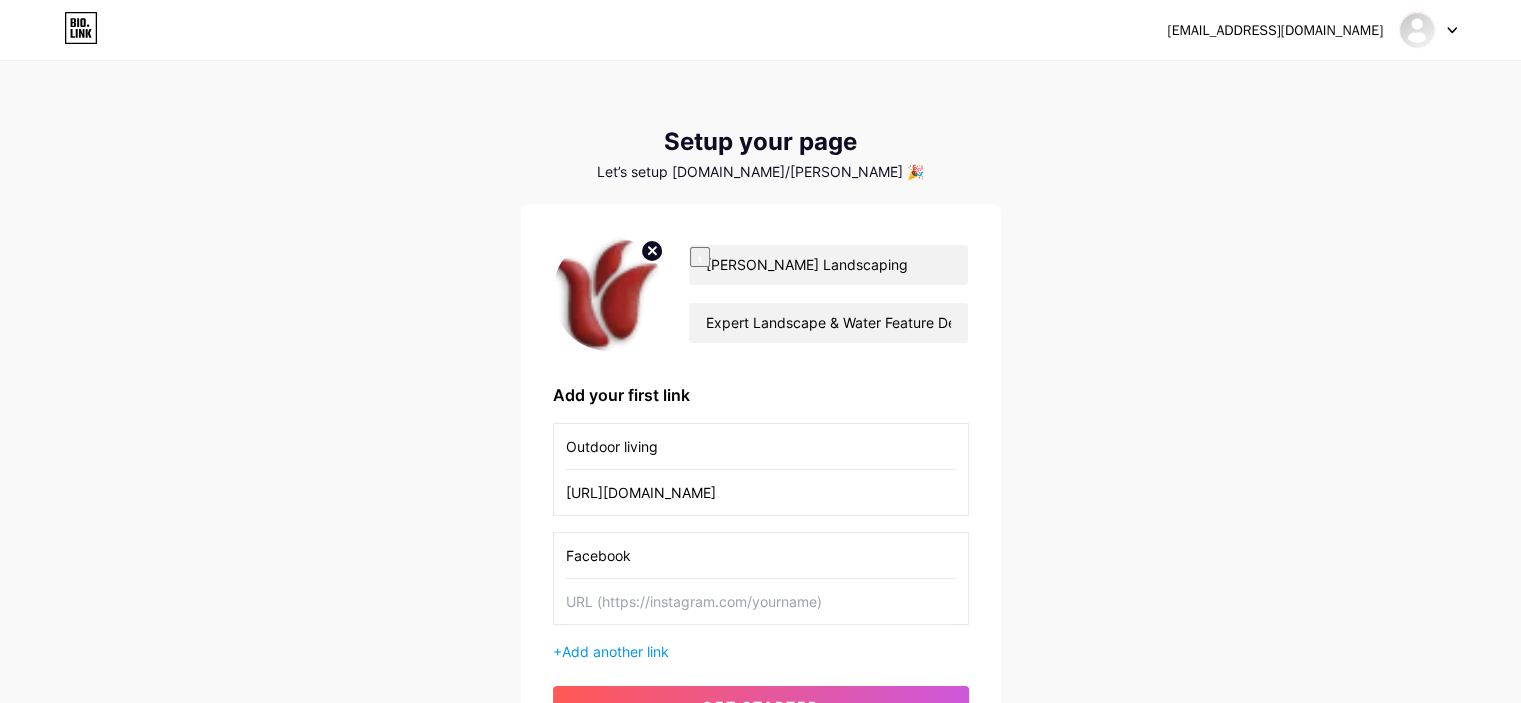paste on "[URL][DOMAIN_NAME]" 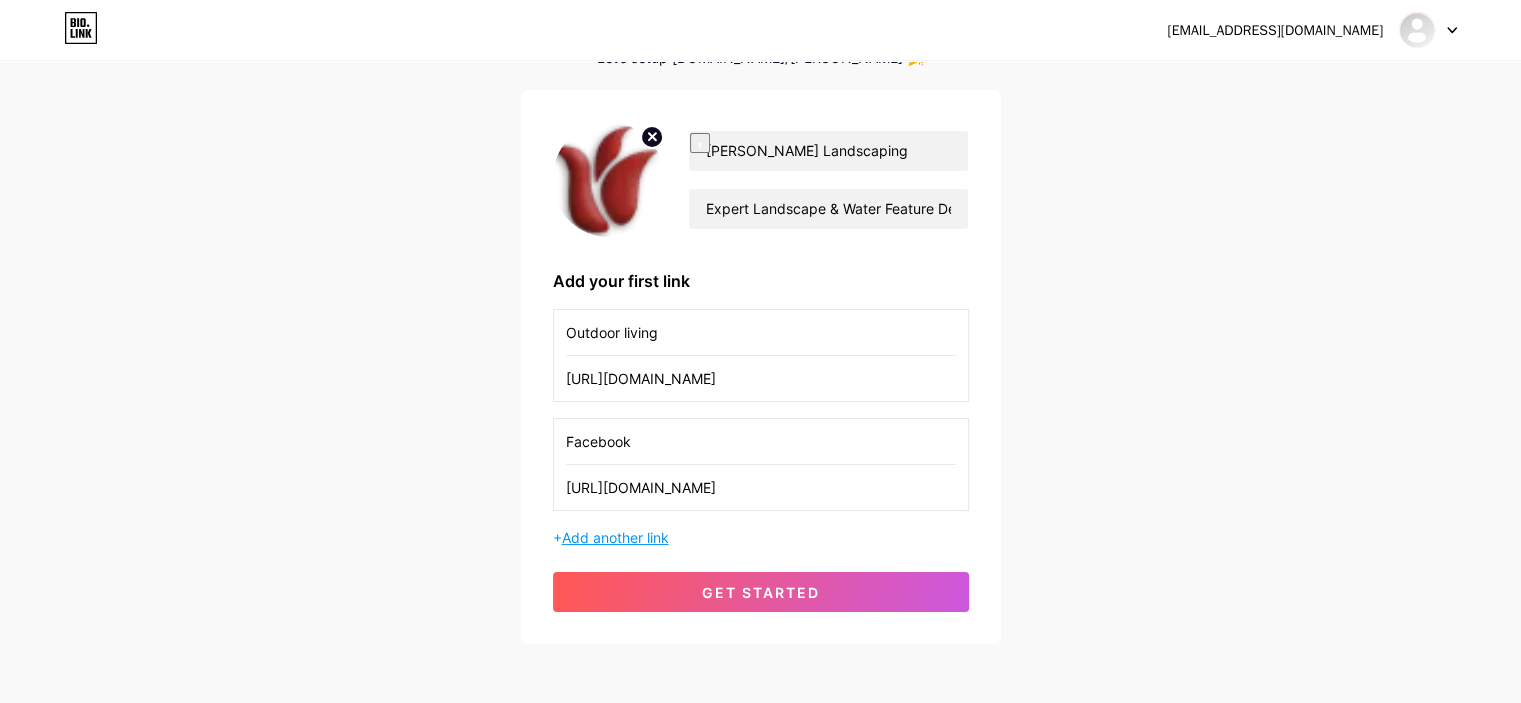 scroll, scrollTop: 197, scrollLeft: 0, axis: vertical 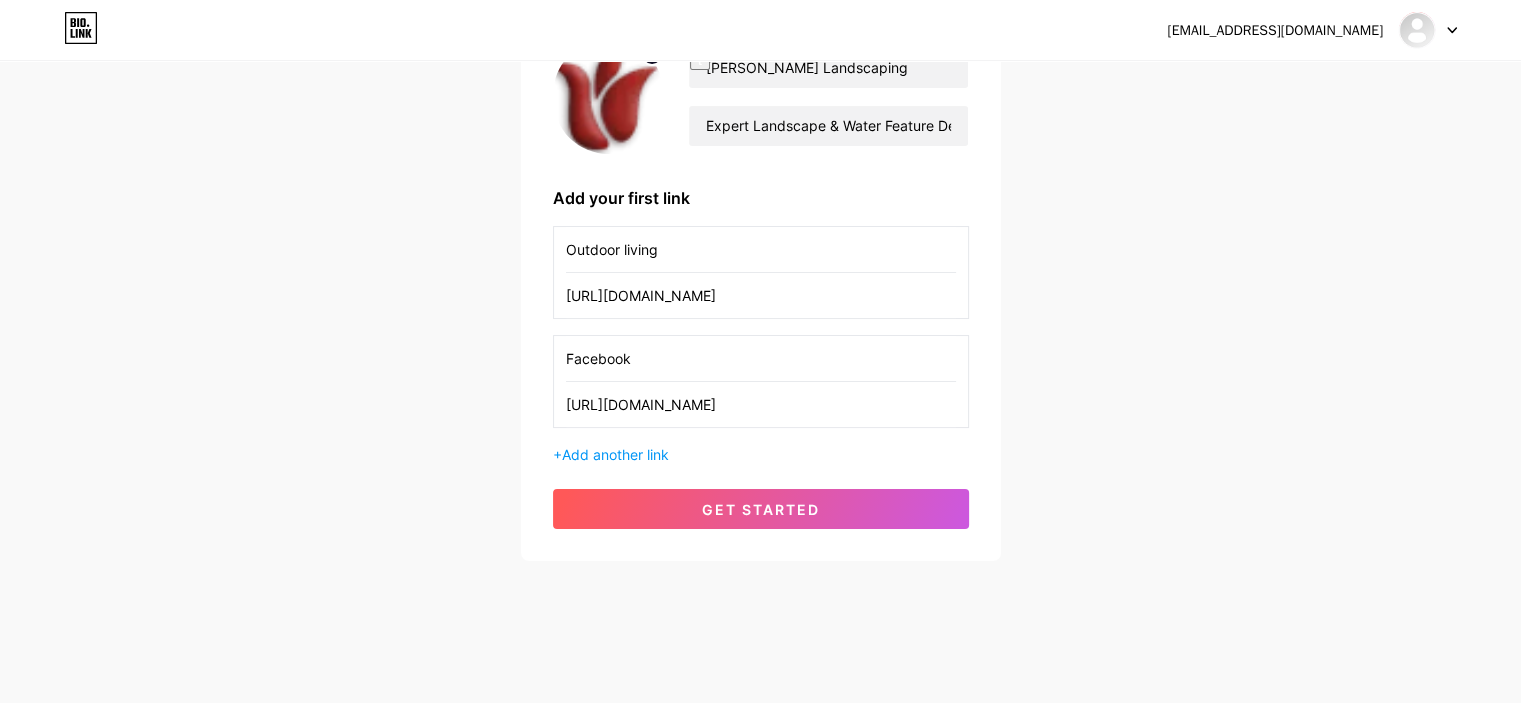 type on "[URL][DOMAIN_NAME]" 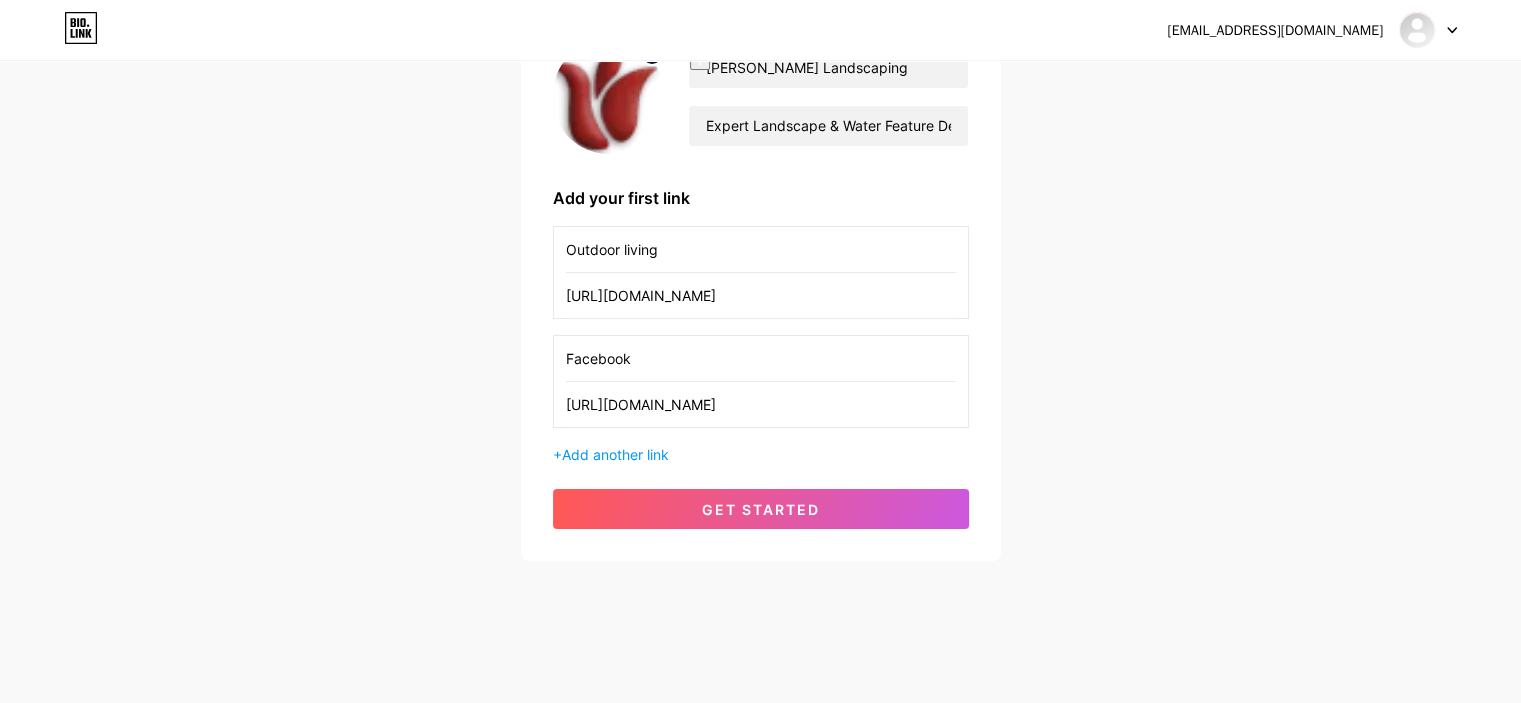 click on "+  Add another link" at bounding box center (761, 454) 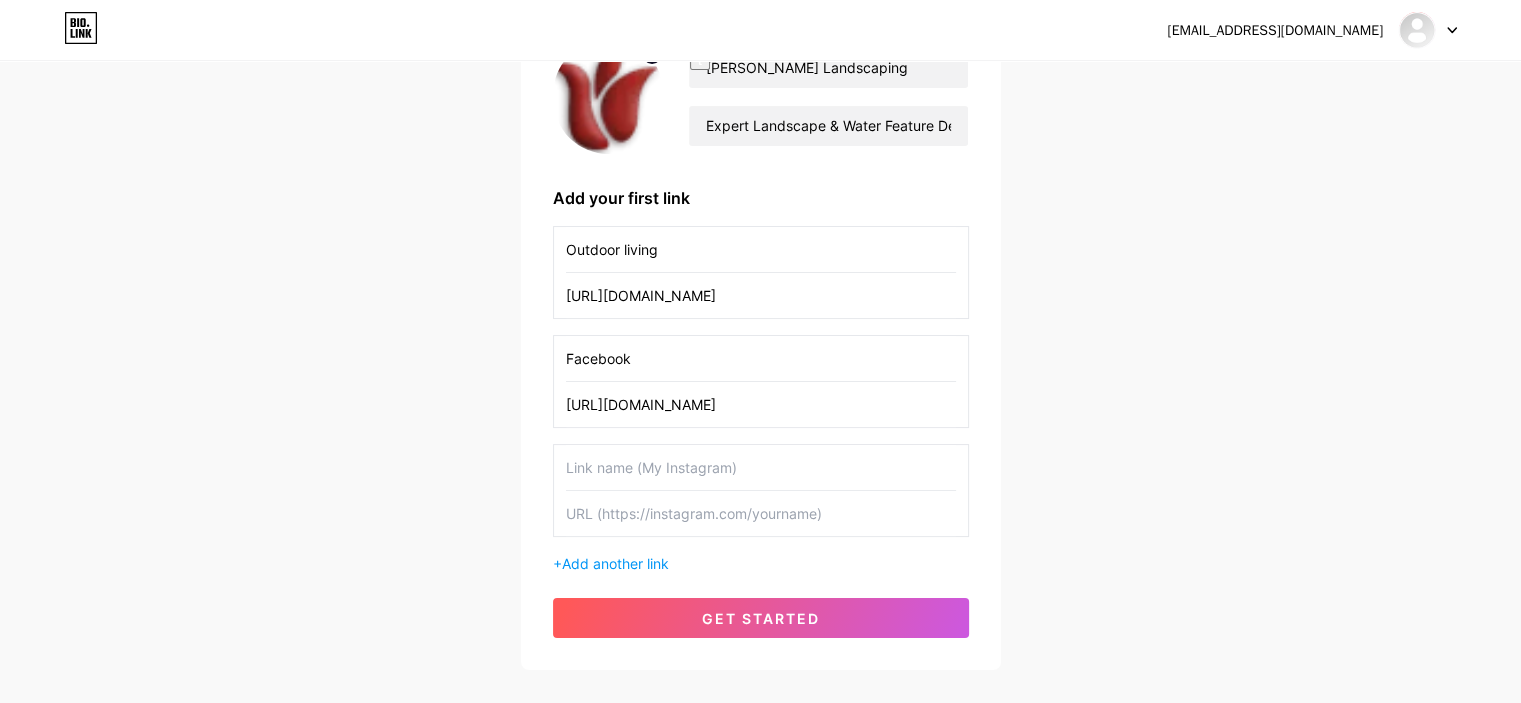 click at bounding box center [761, 467] 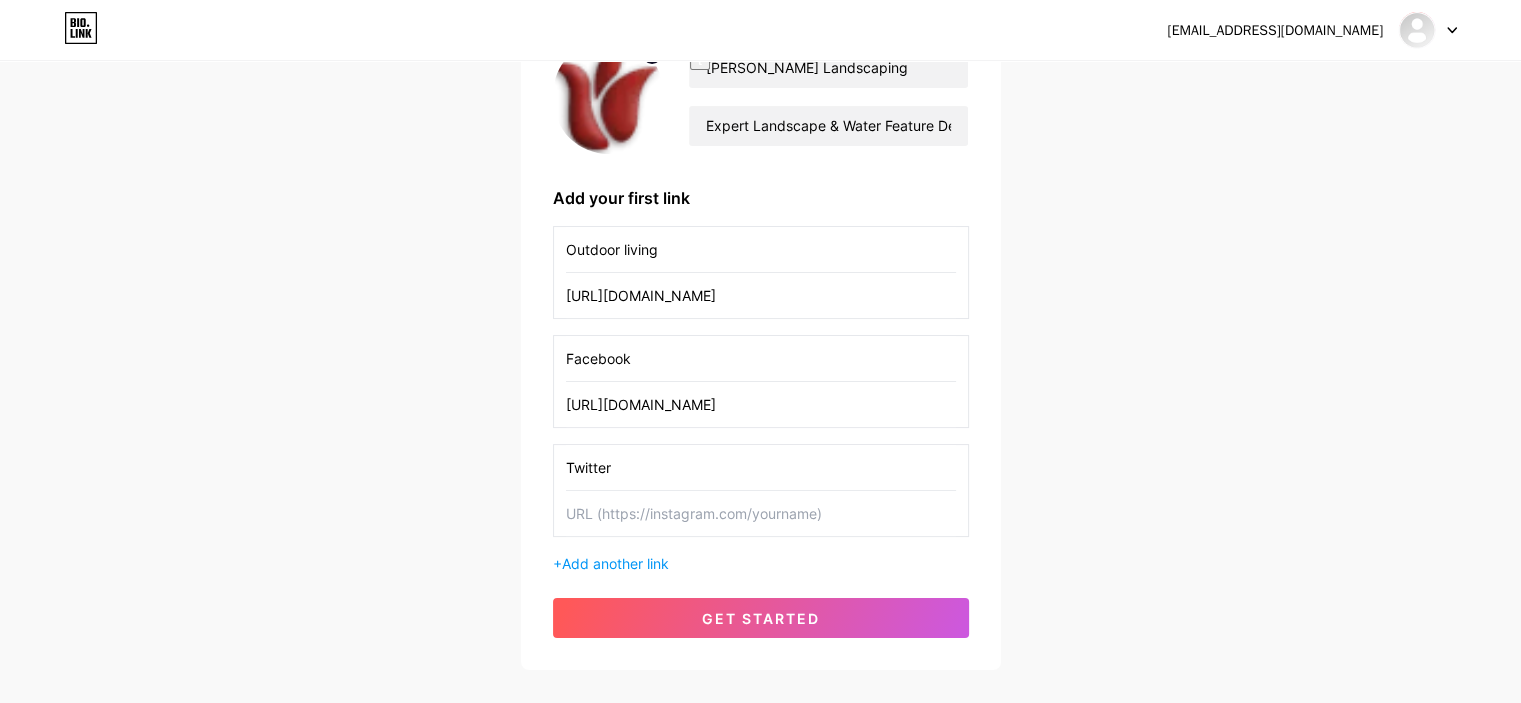 type on "Twitter" 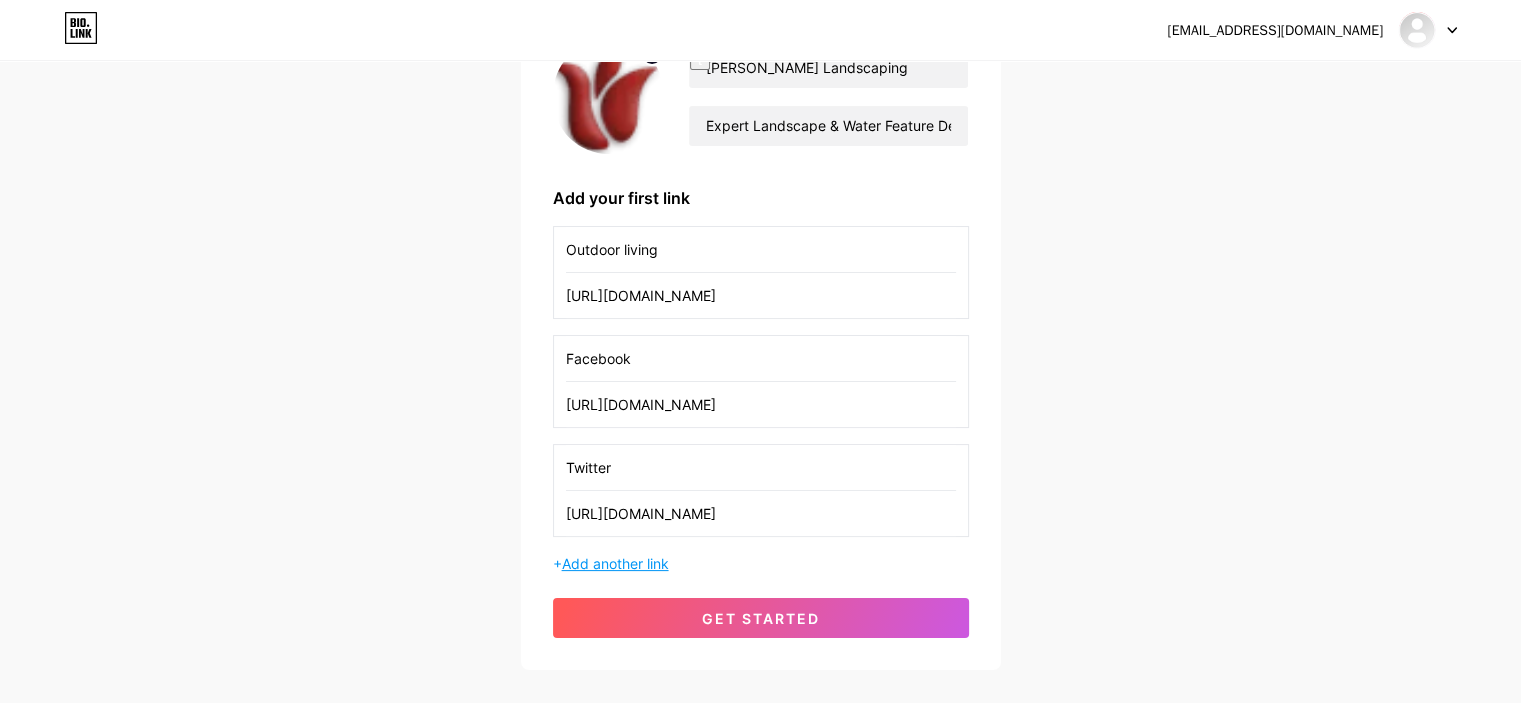 type on "[URL][DOMAIN_NAME]" 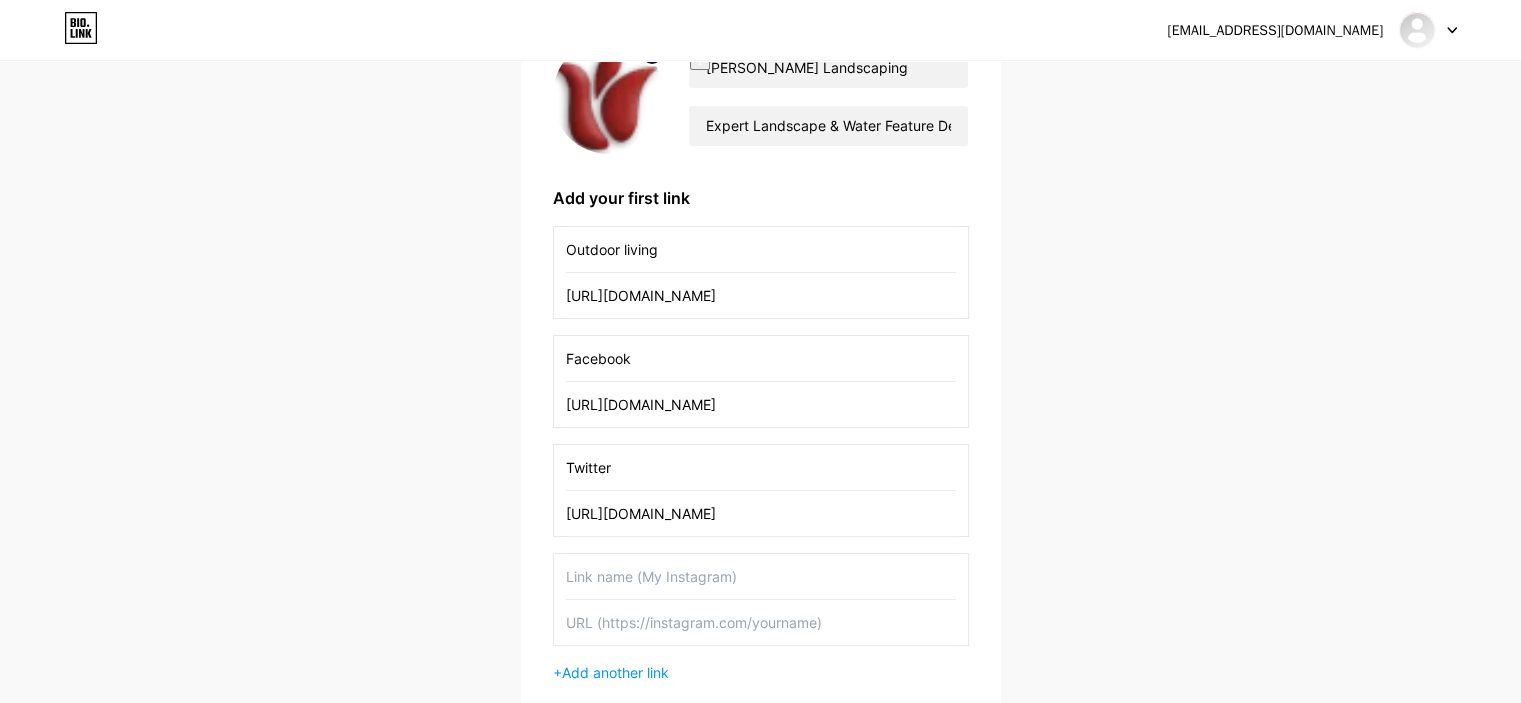 click at bounding box center [761, 576] 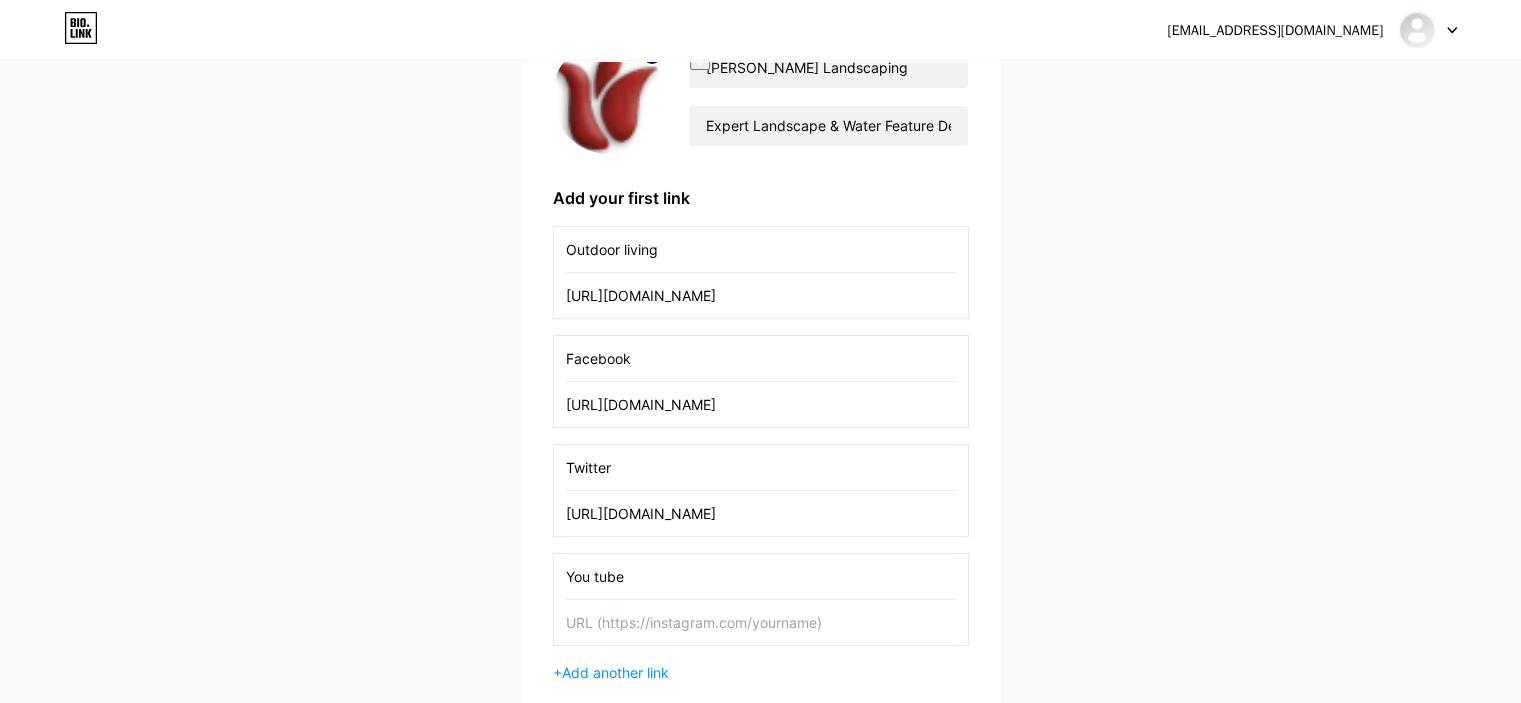 type on "You tube" 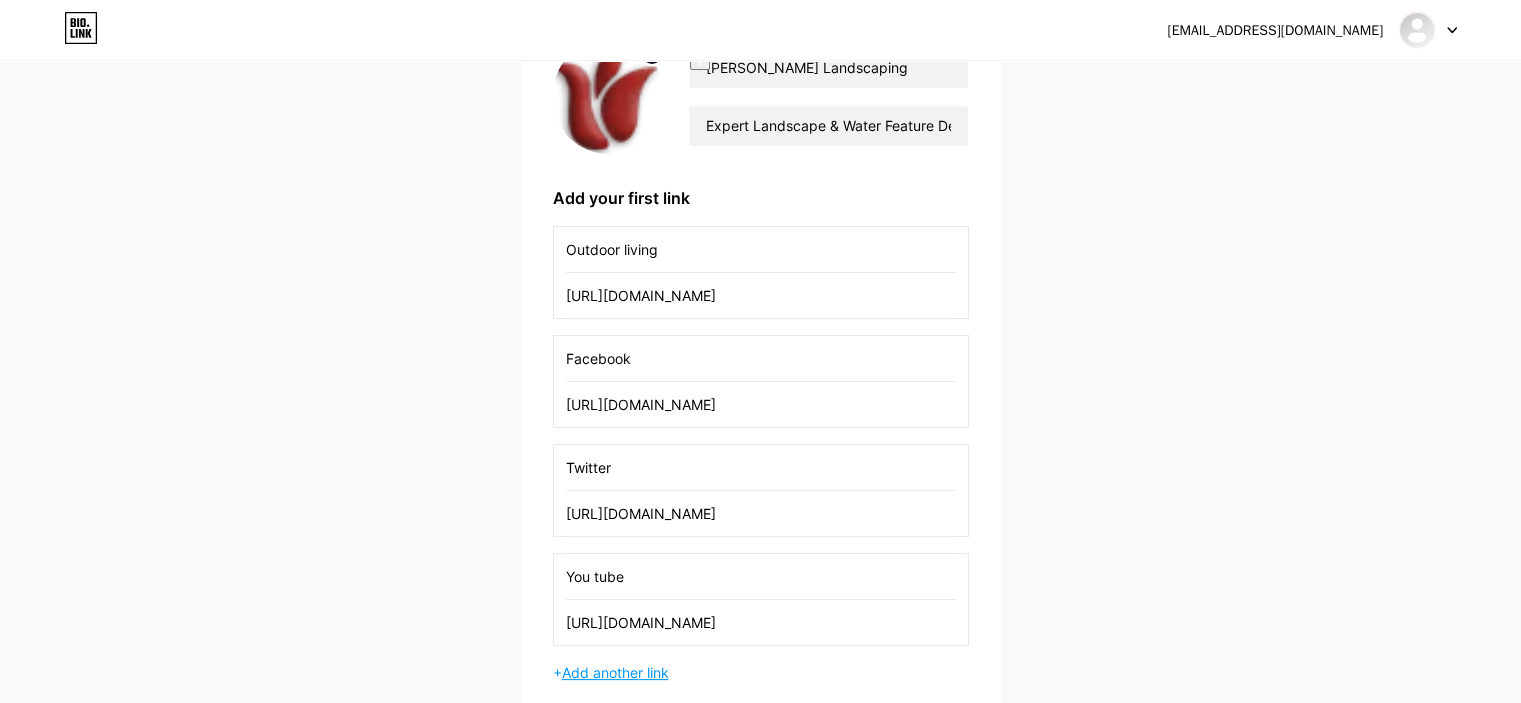 type on "[URL][DOMAIN_NAME]" 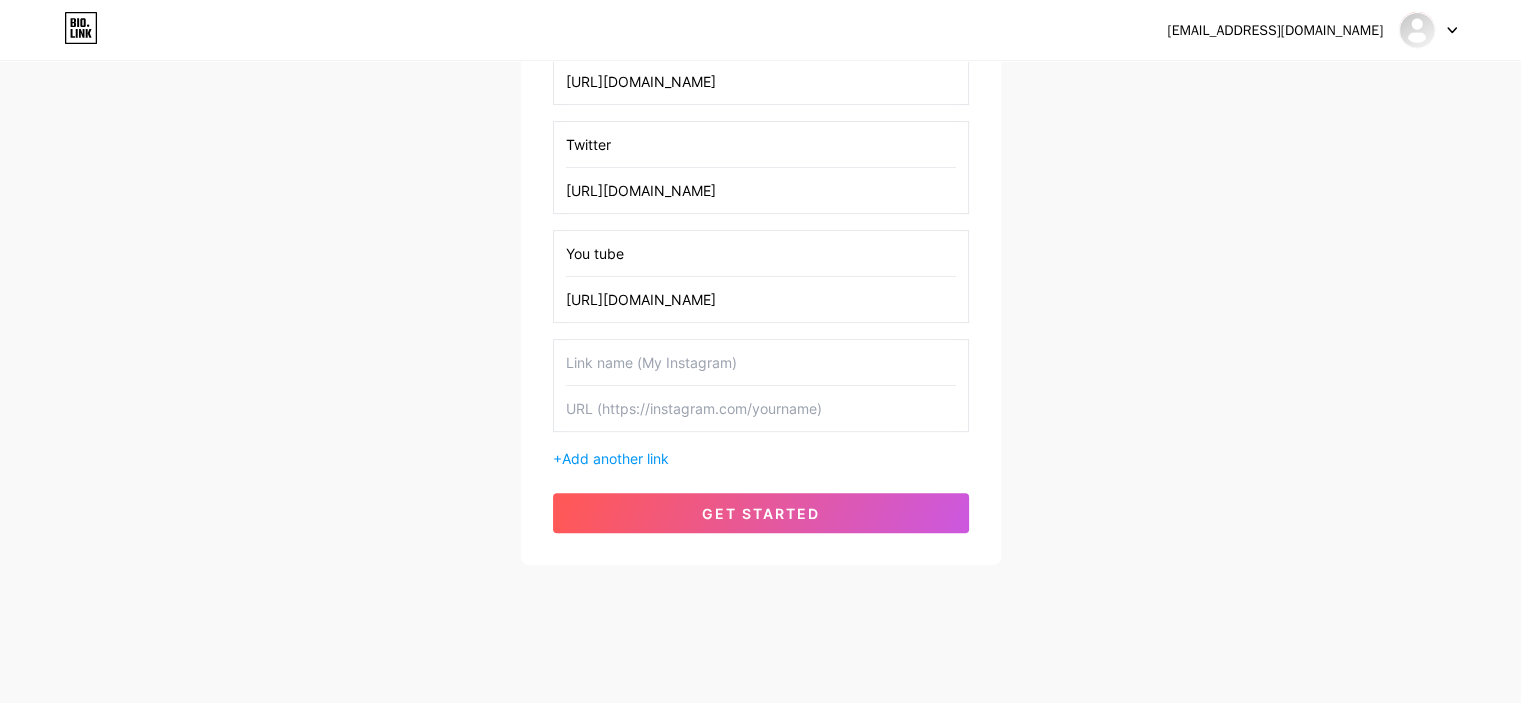 scroll, scrollTop: 523, scrollLeft: 0, axis: vertical 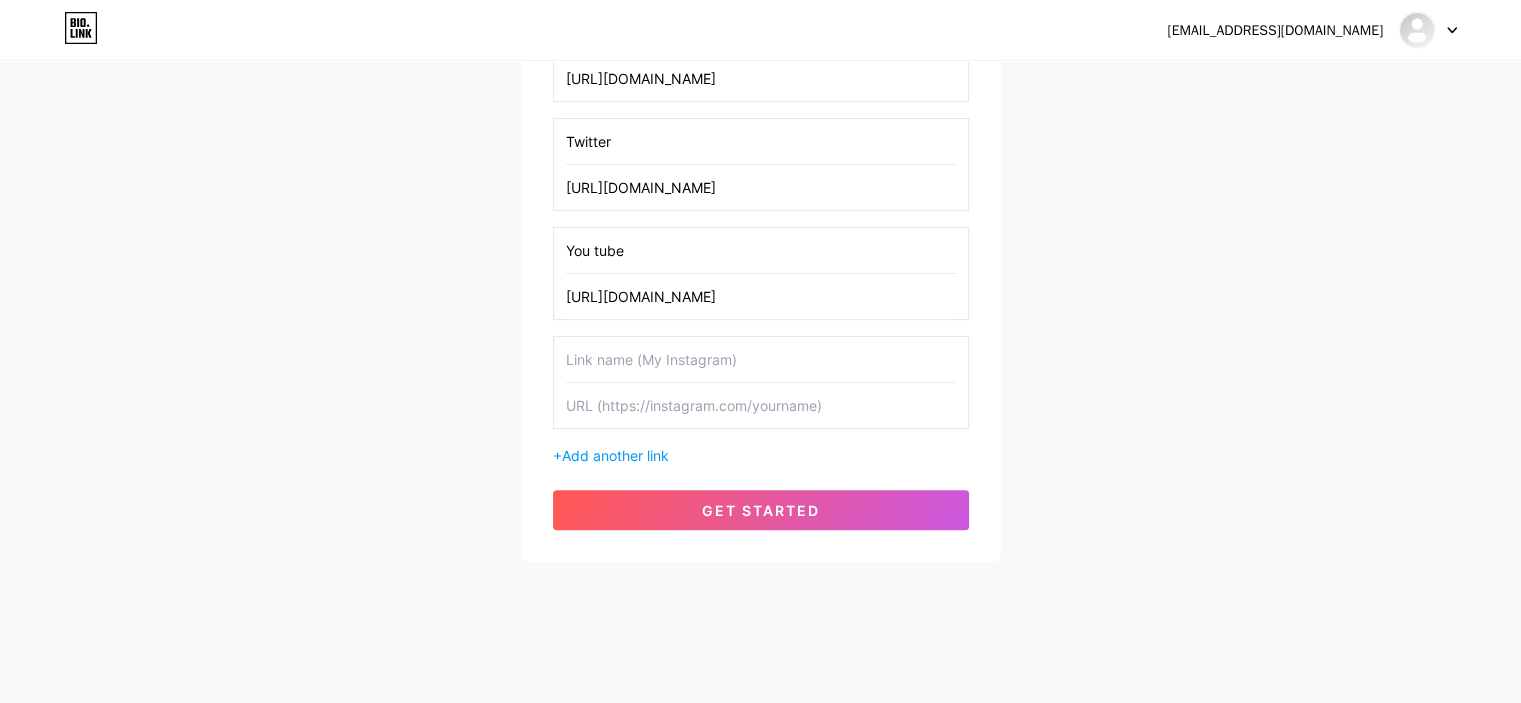 click at bounding box center [761, 359] 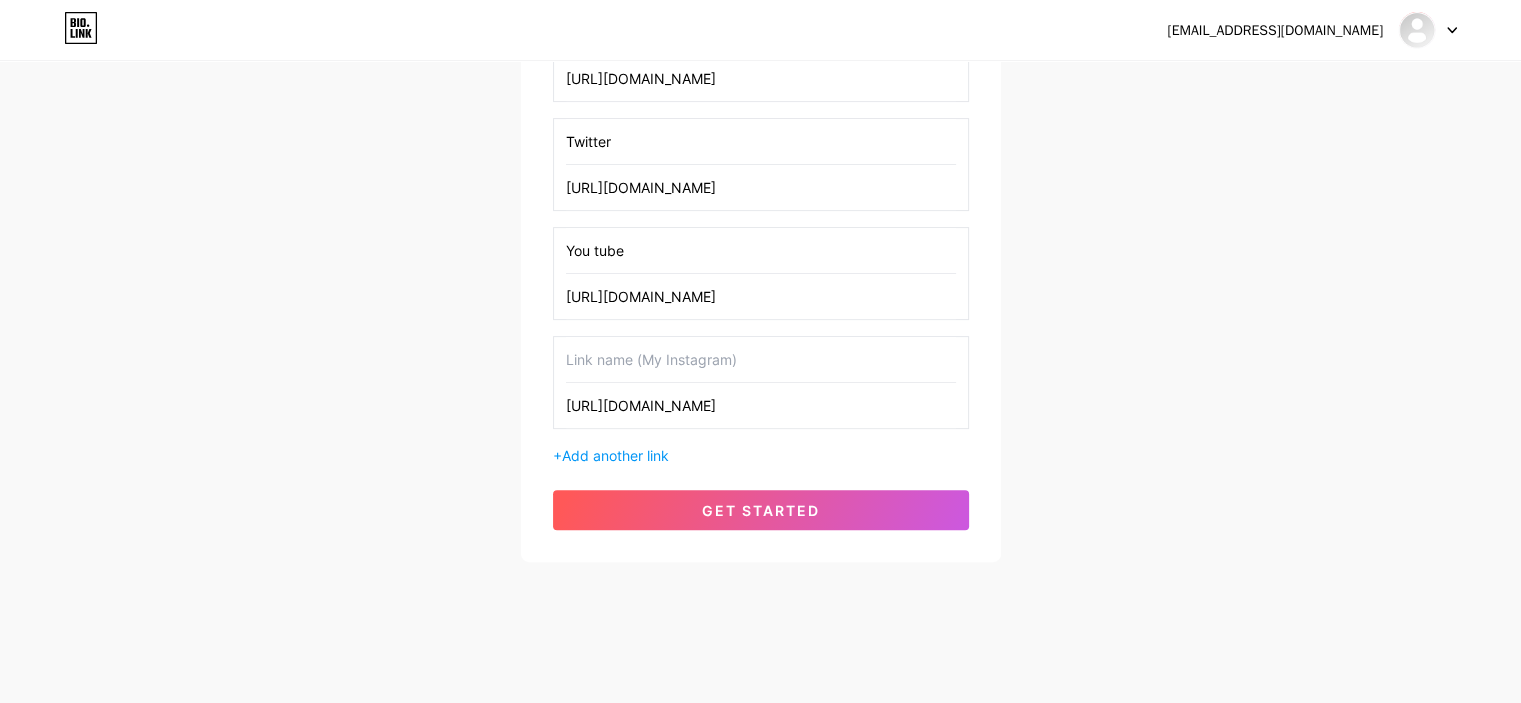 type on "[URL][DOMAIN_NAME]" 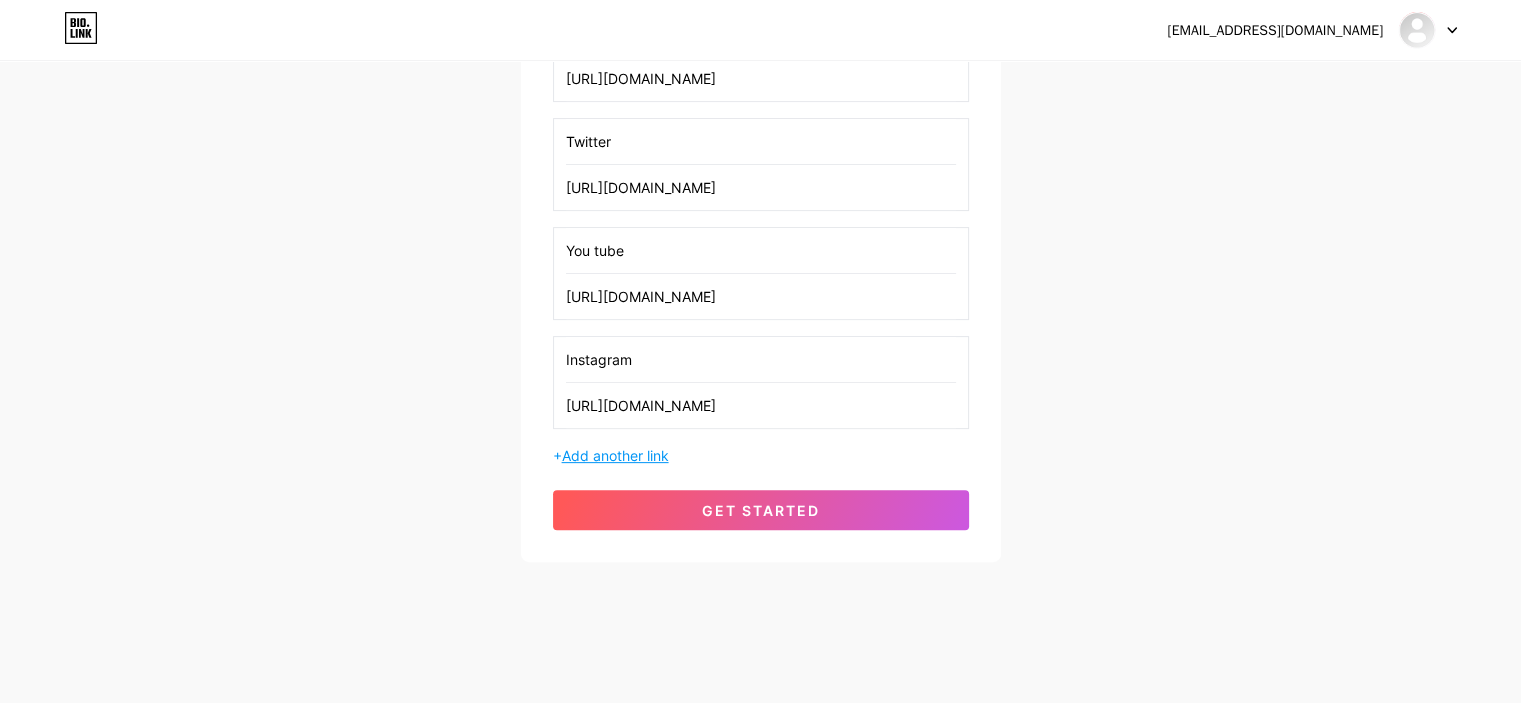 type on "Instagram" 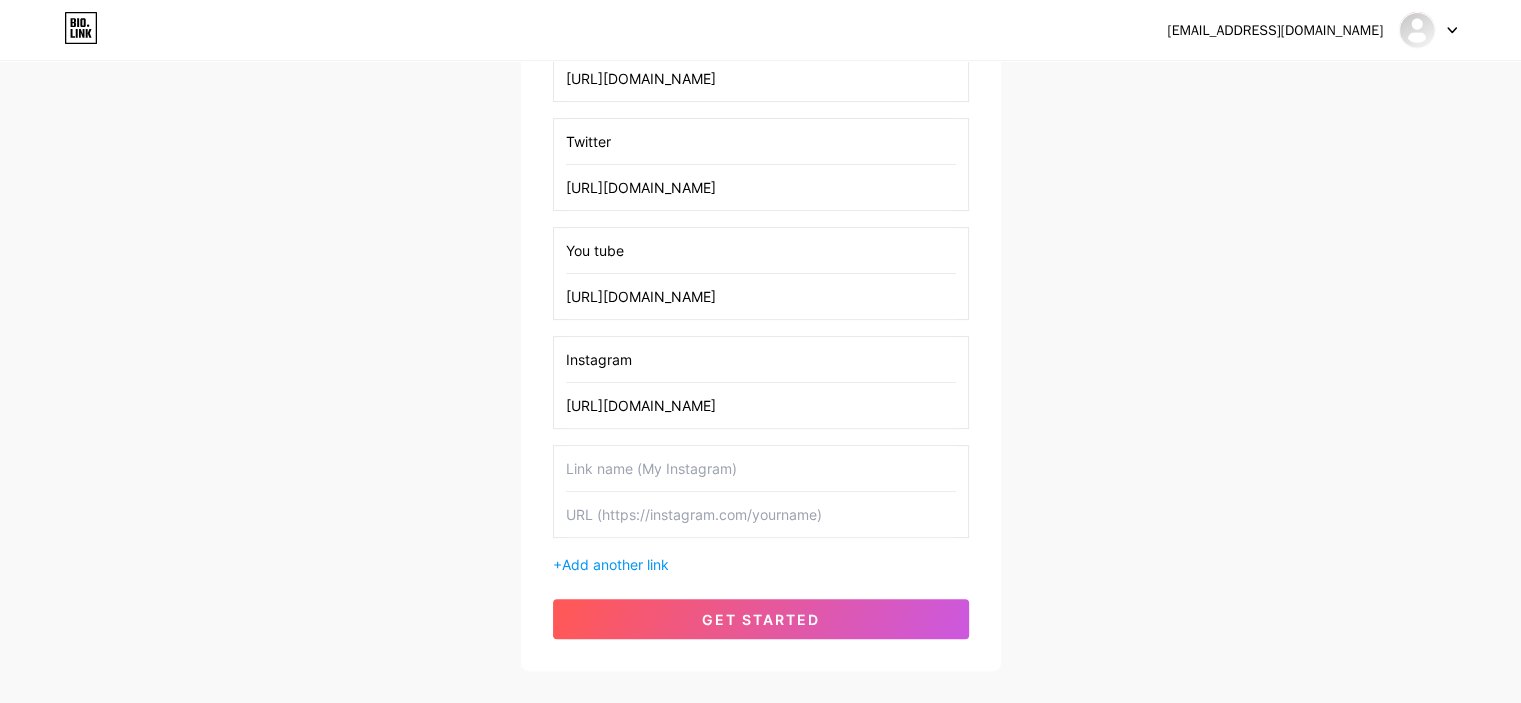 click at bounding box center [761, 514] 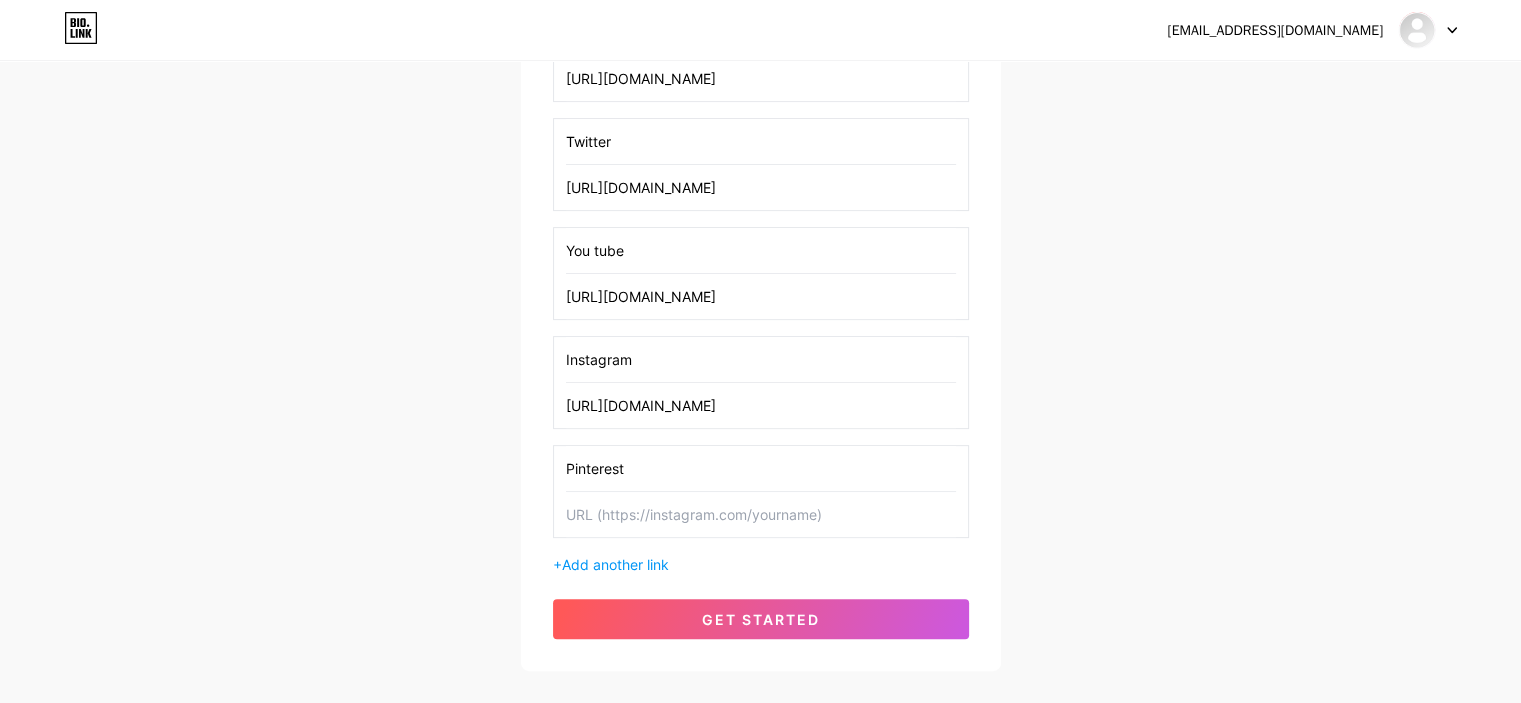 type on "Pinterest" 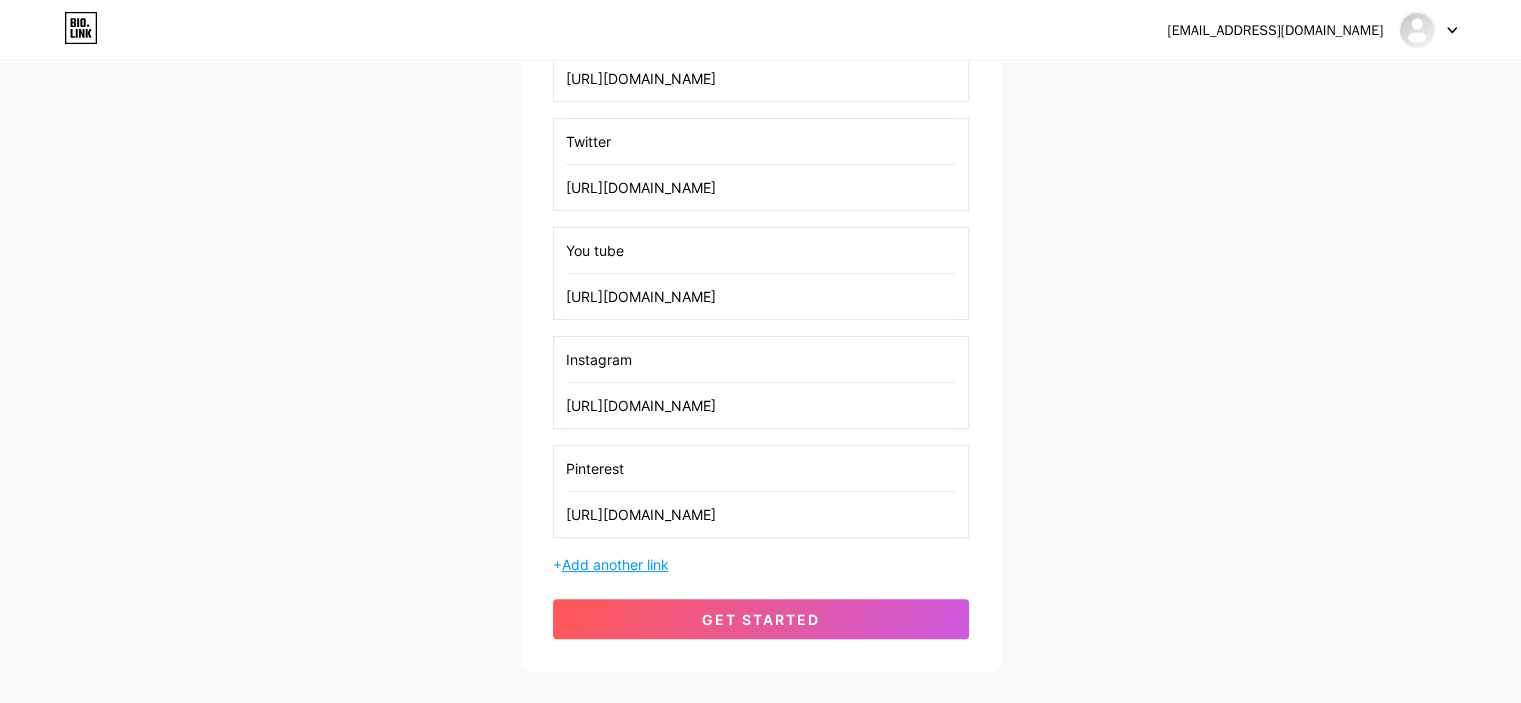 type on "[URL][DOMAIN_NAME]" 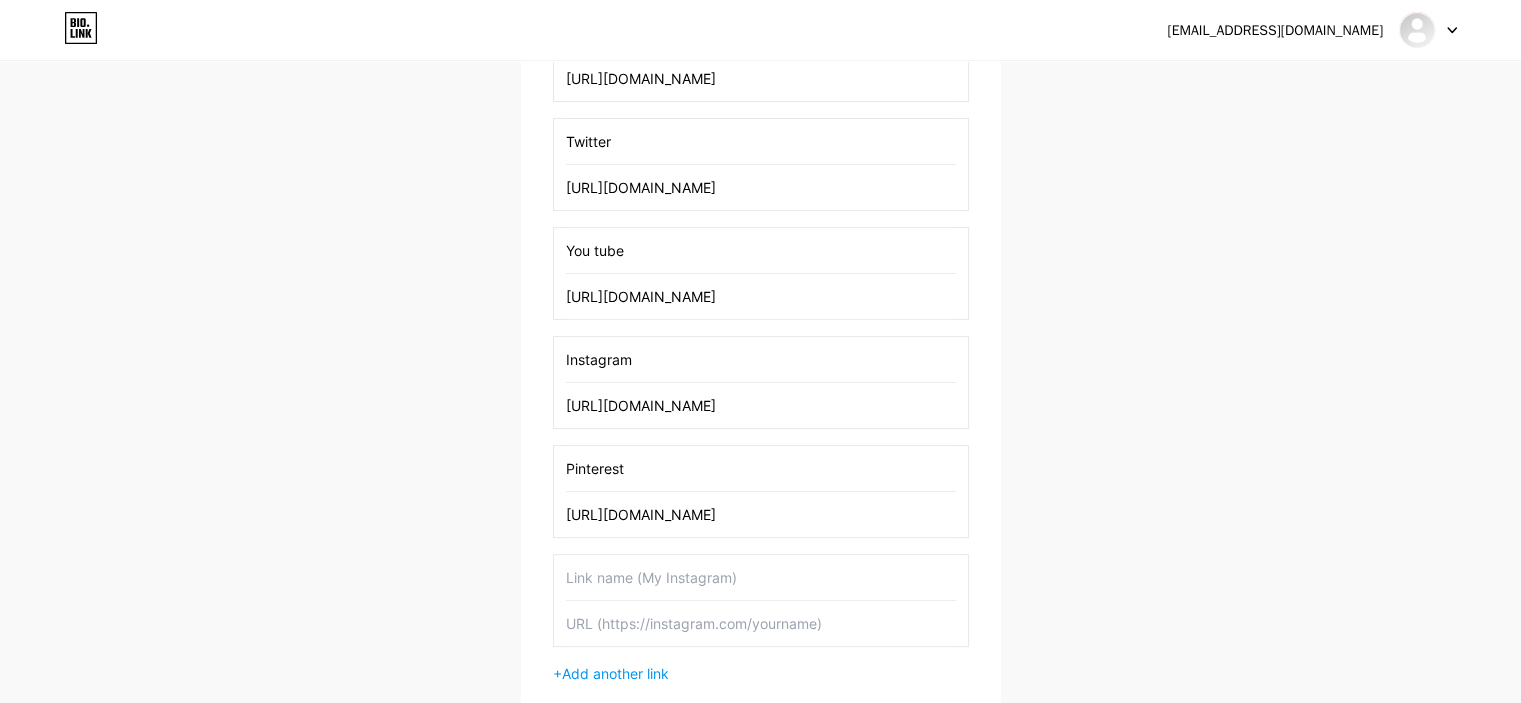 click at bounding box center (761, 577) 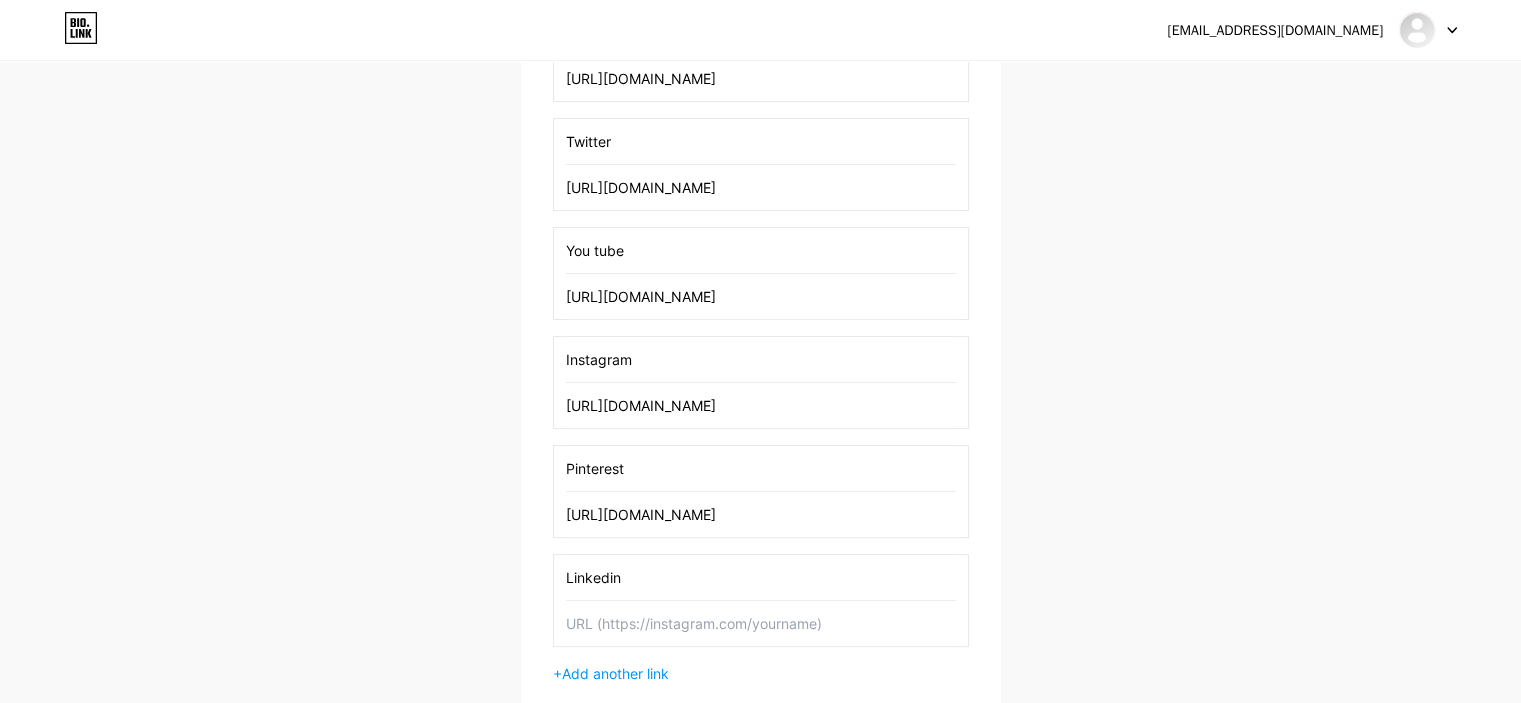 type on "Linkedin" 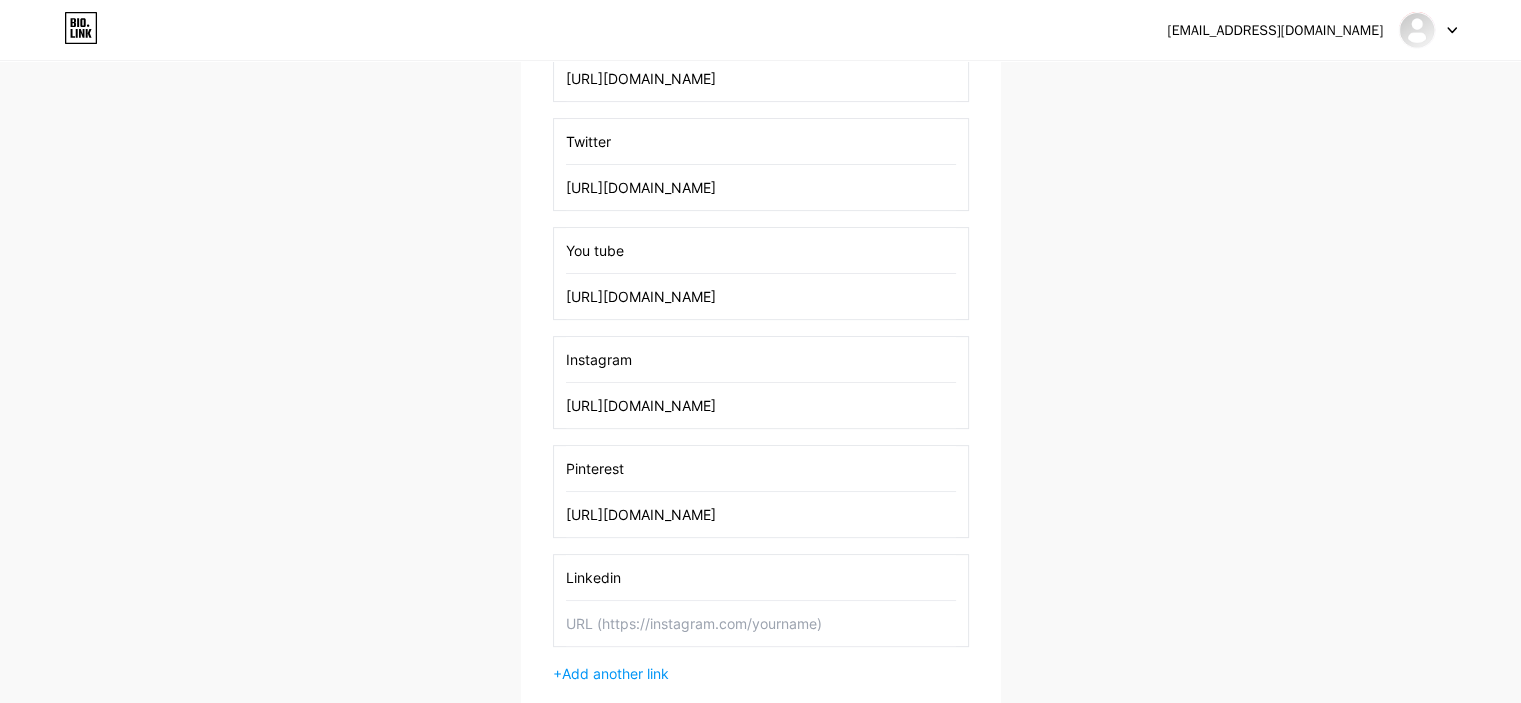 paste on "[URL][DOMAIN_NAME]" 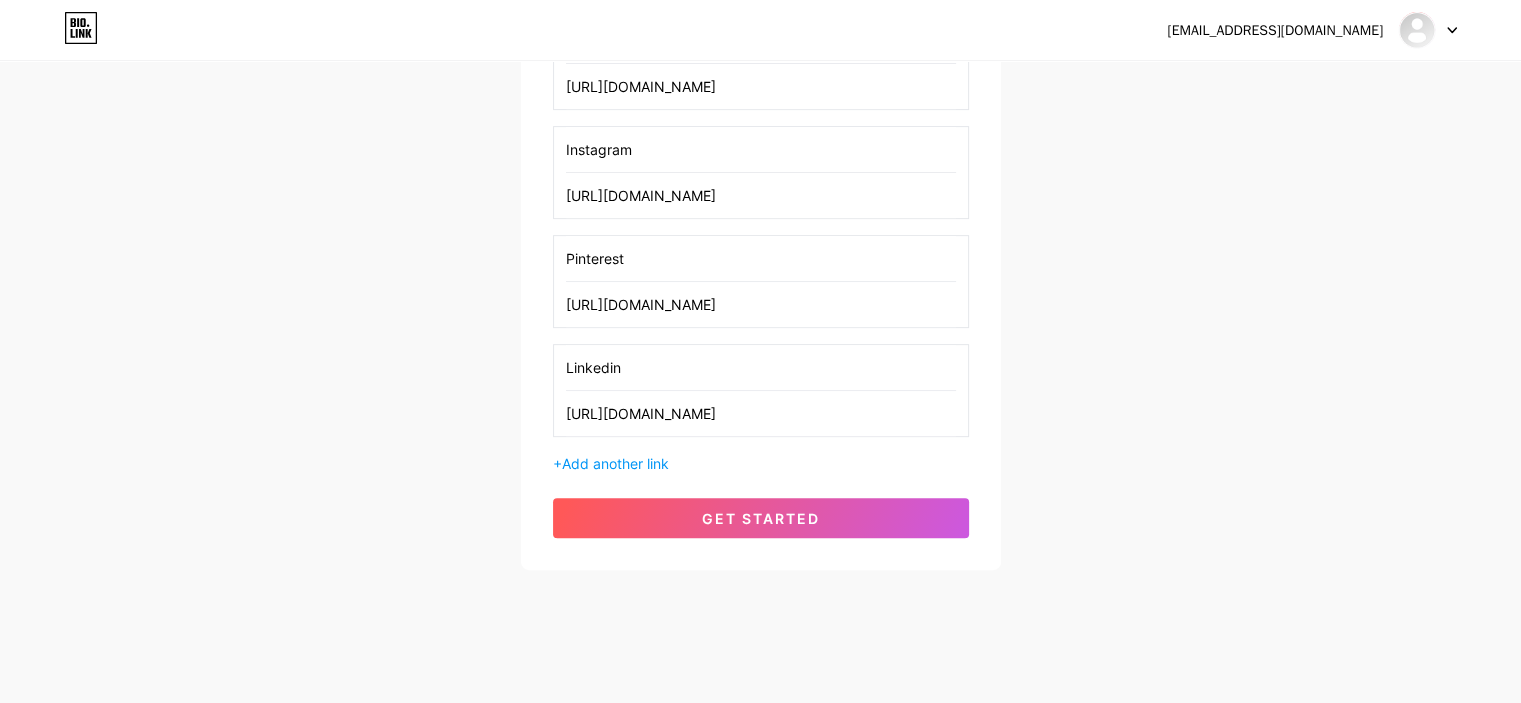 scroll, scrollTop: 740, scrollLeft: 0, axis: vertical 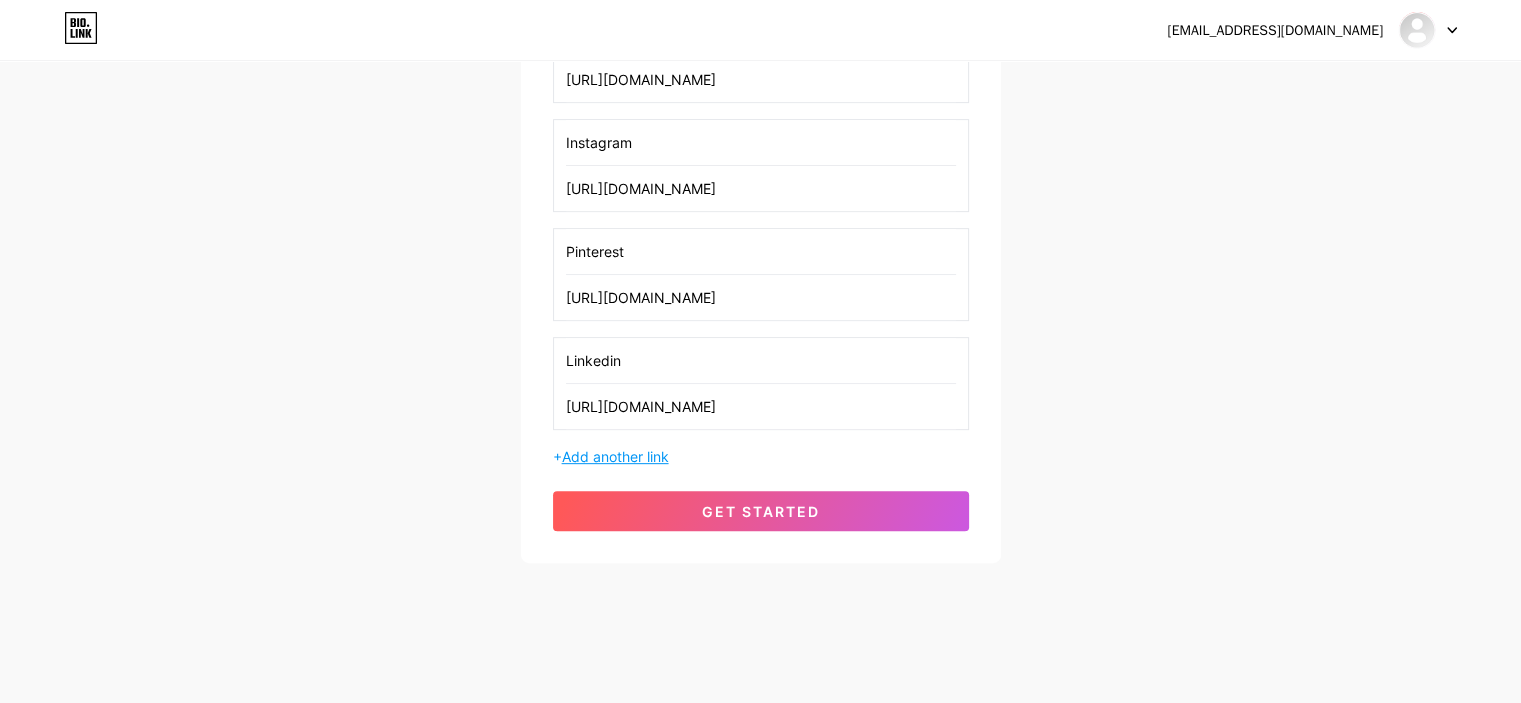 type on "[URL][DOMAIN_NAME]" 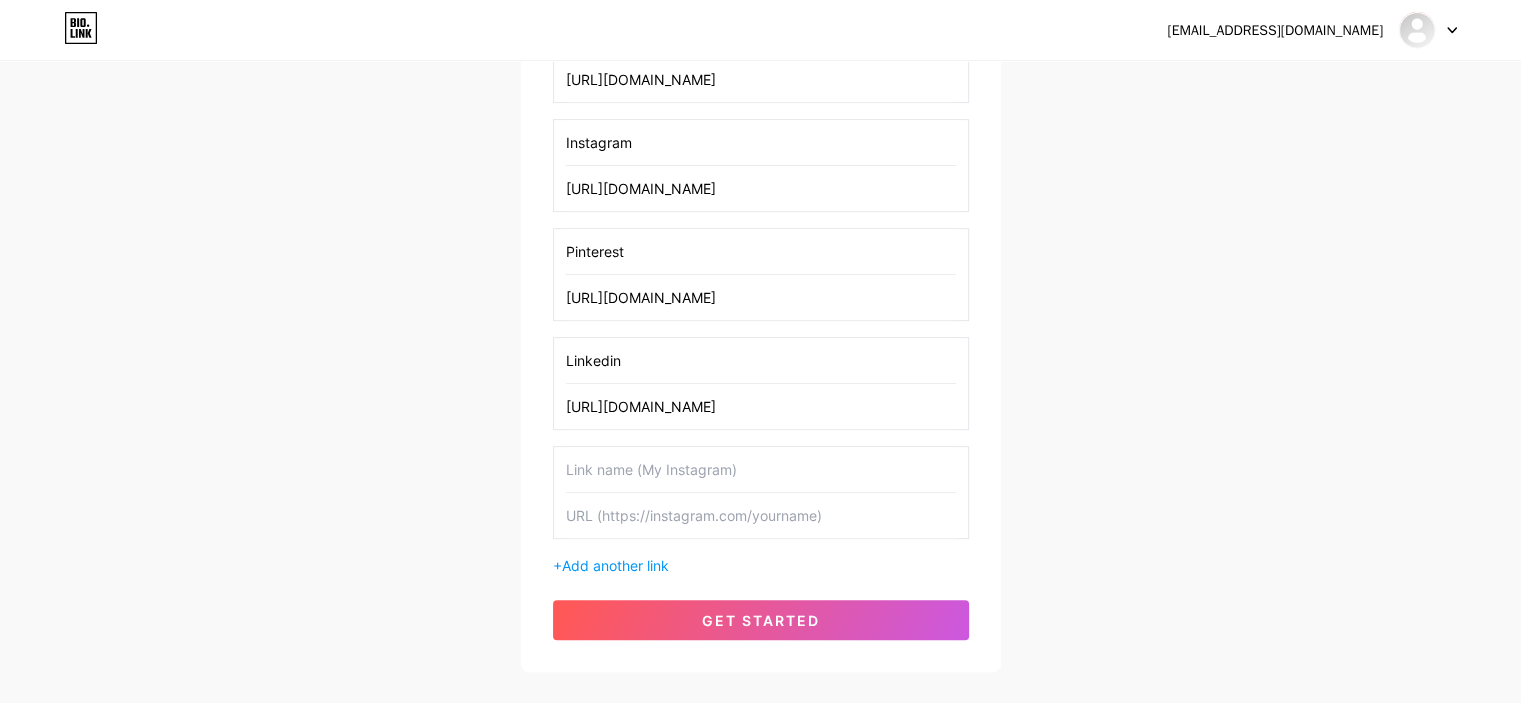 click at bounding box center [761, 515] 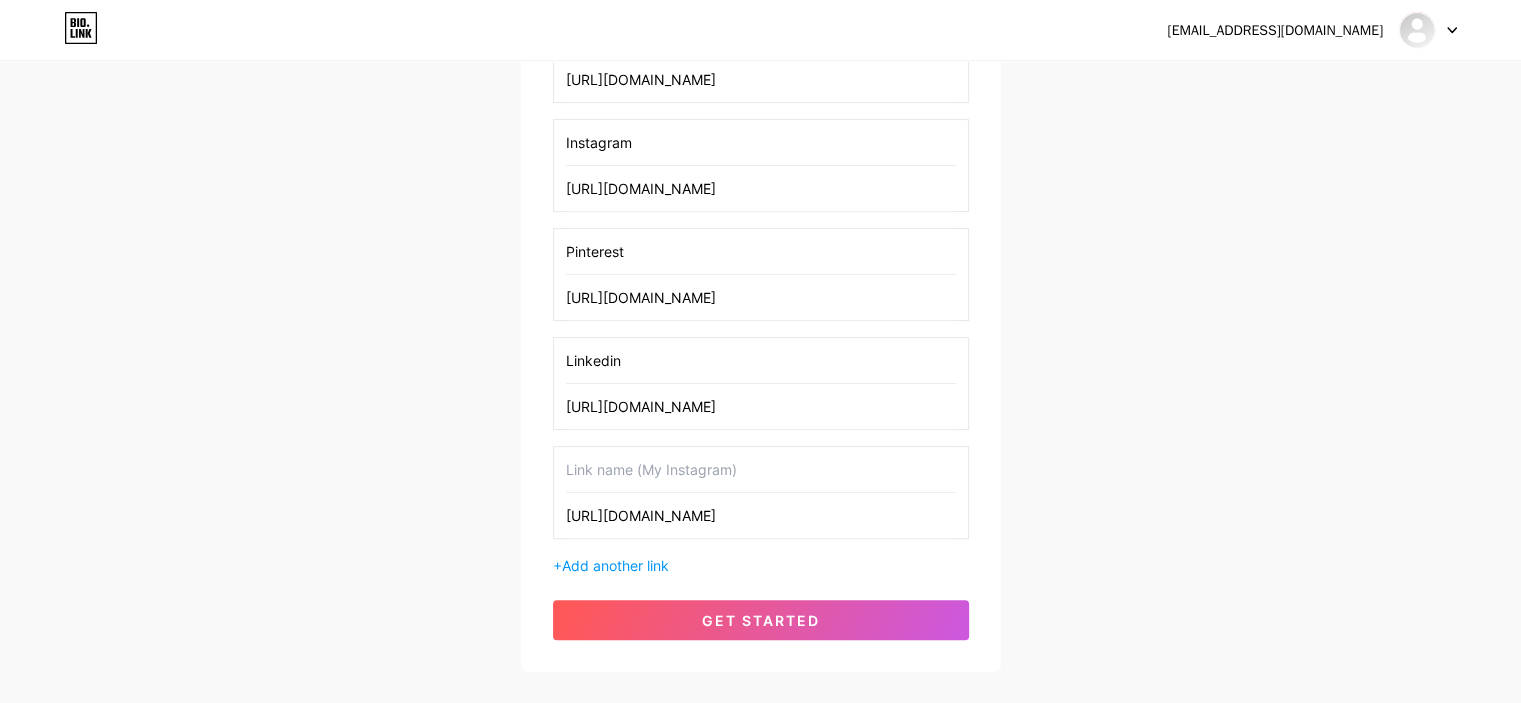 type on "[URL][DOMAIN_NAME]" 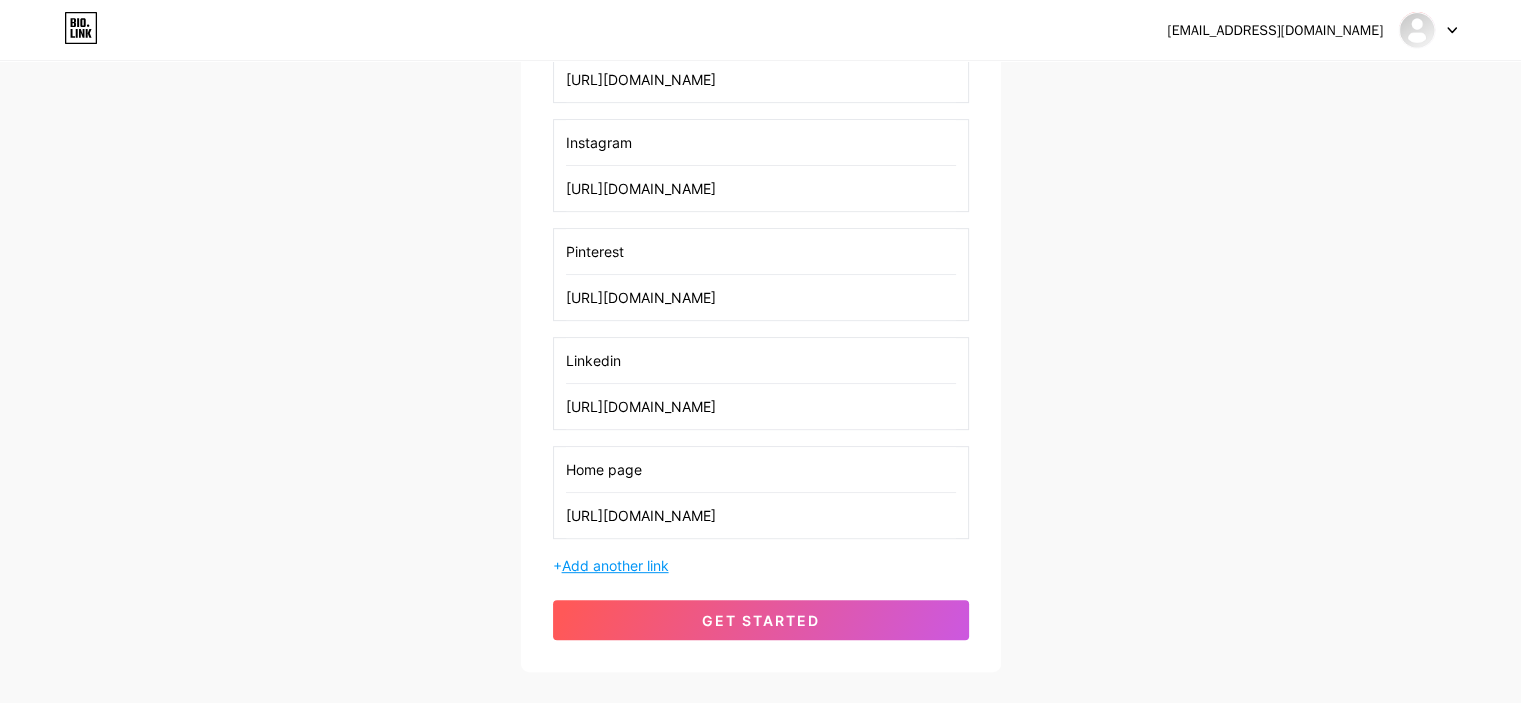 type on "Home page" 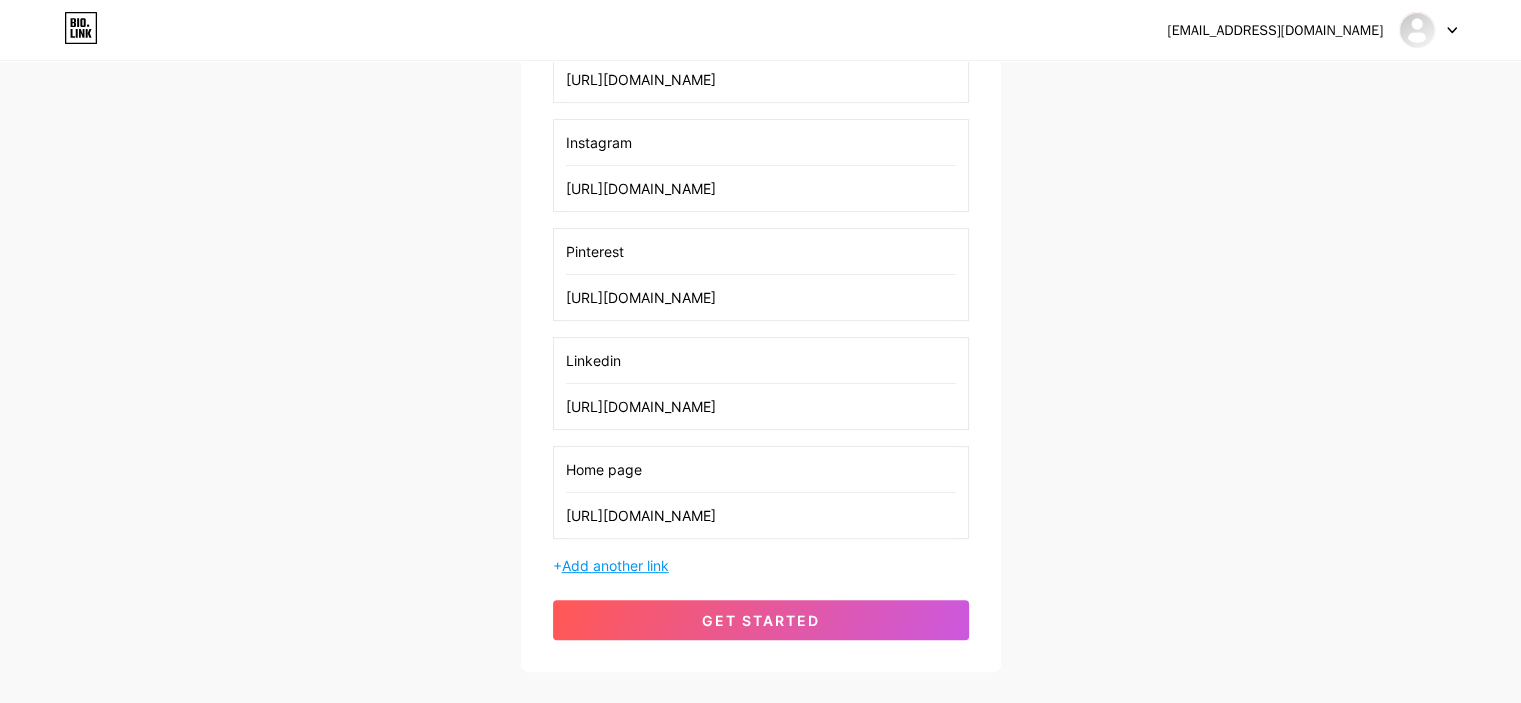 click on "Add another link" at bounding box center (615, 565) 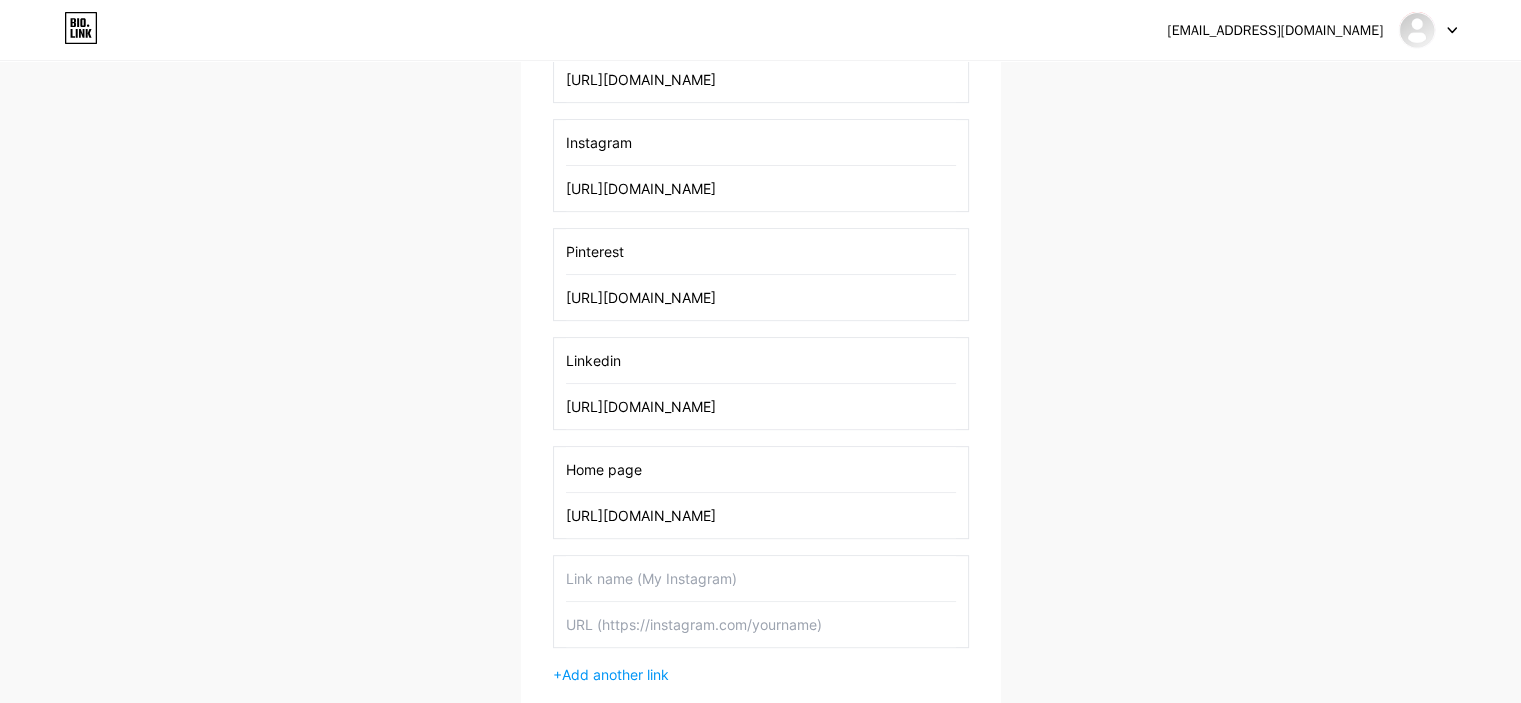 click at bounding box center [761, 578] 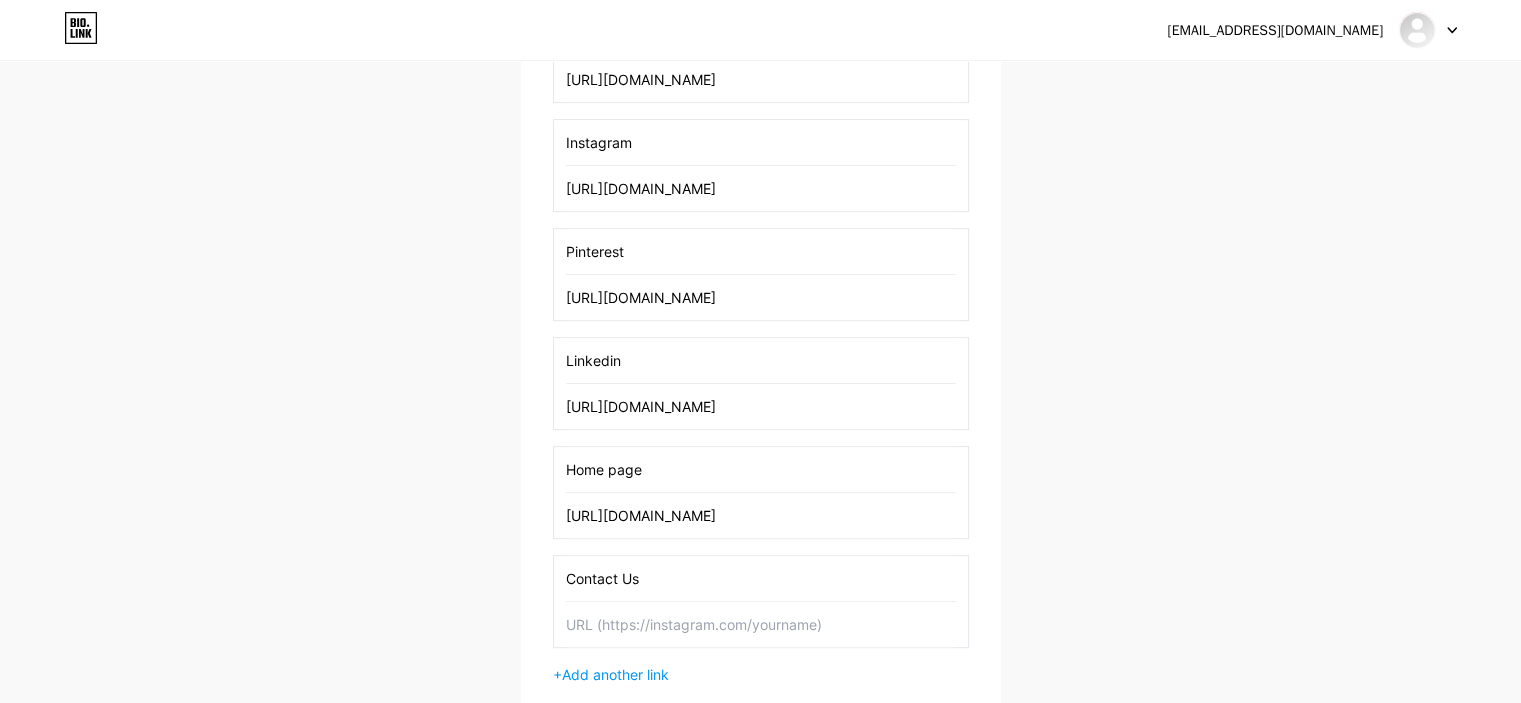 type on "Contact Us" 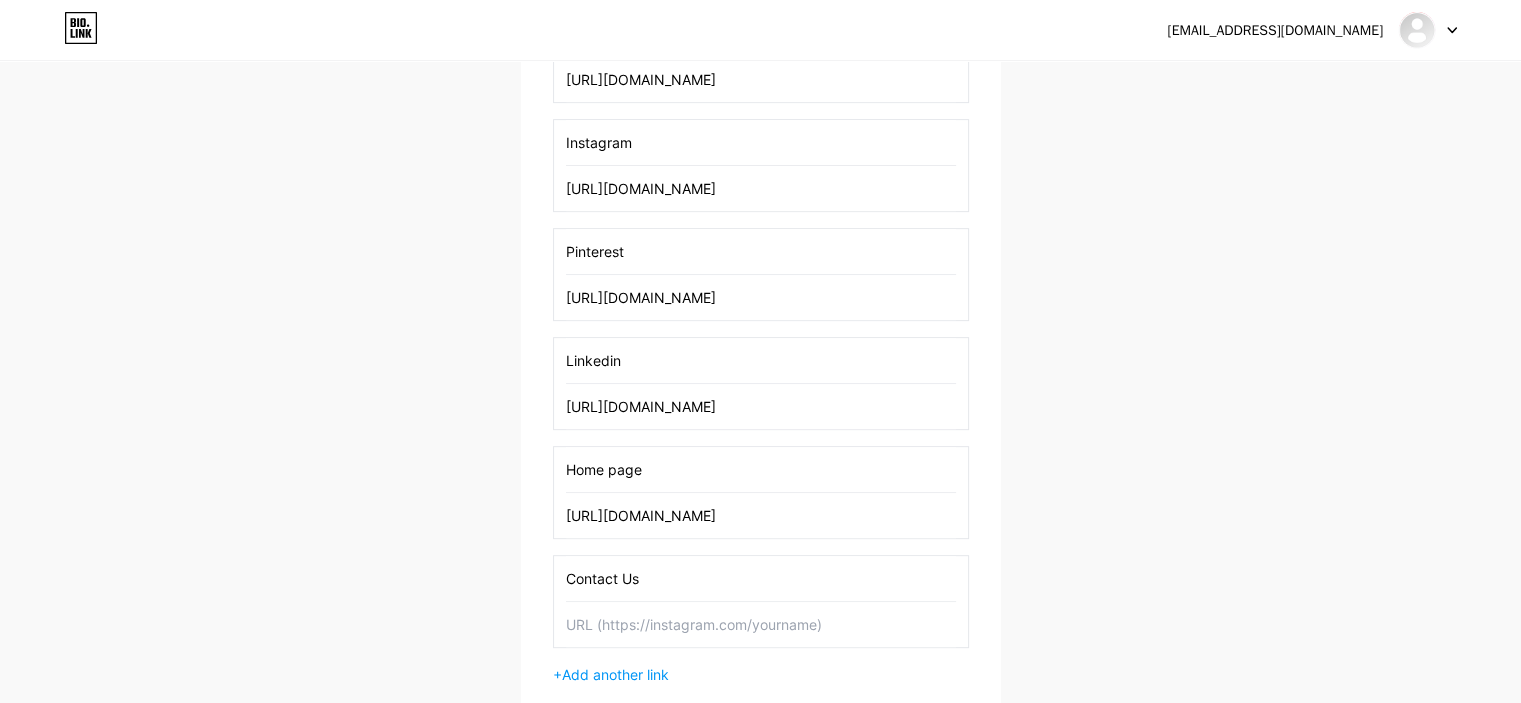 click at bounding box center (761, 624) 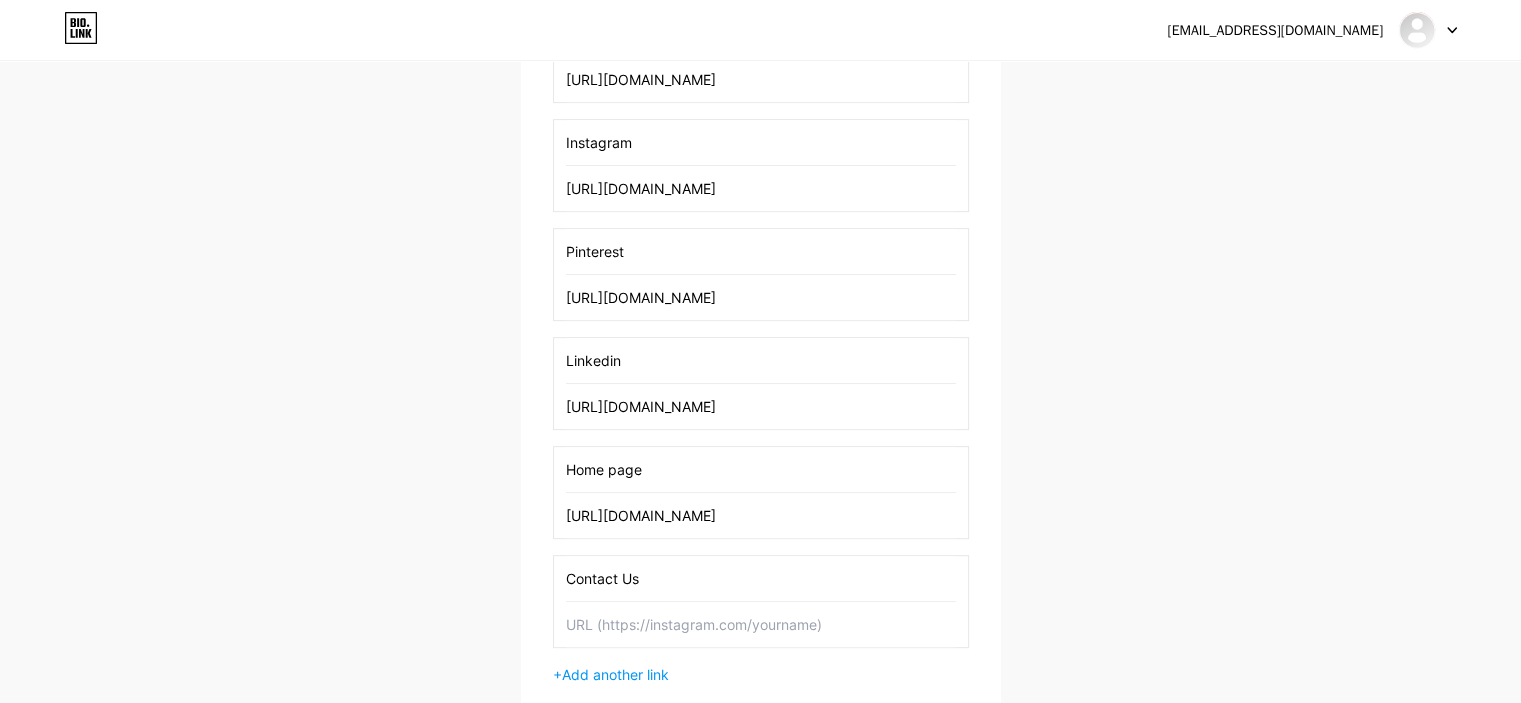 paste on "[URL][DOMAIN_NAME]" 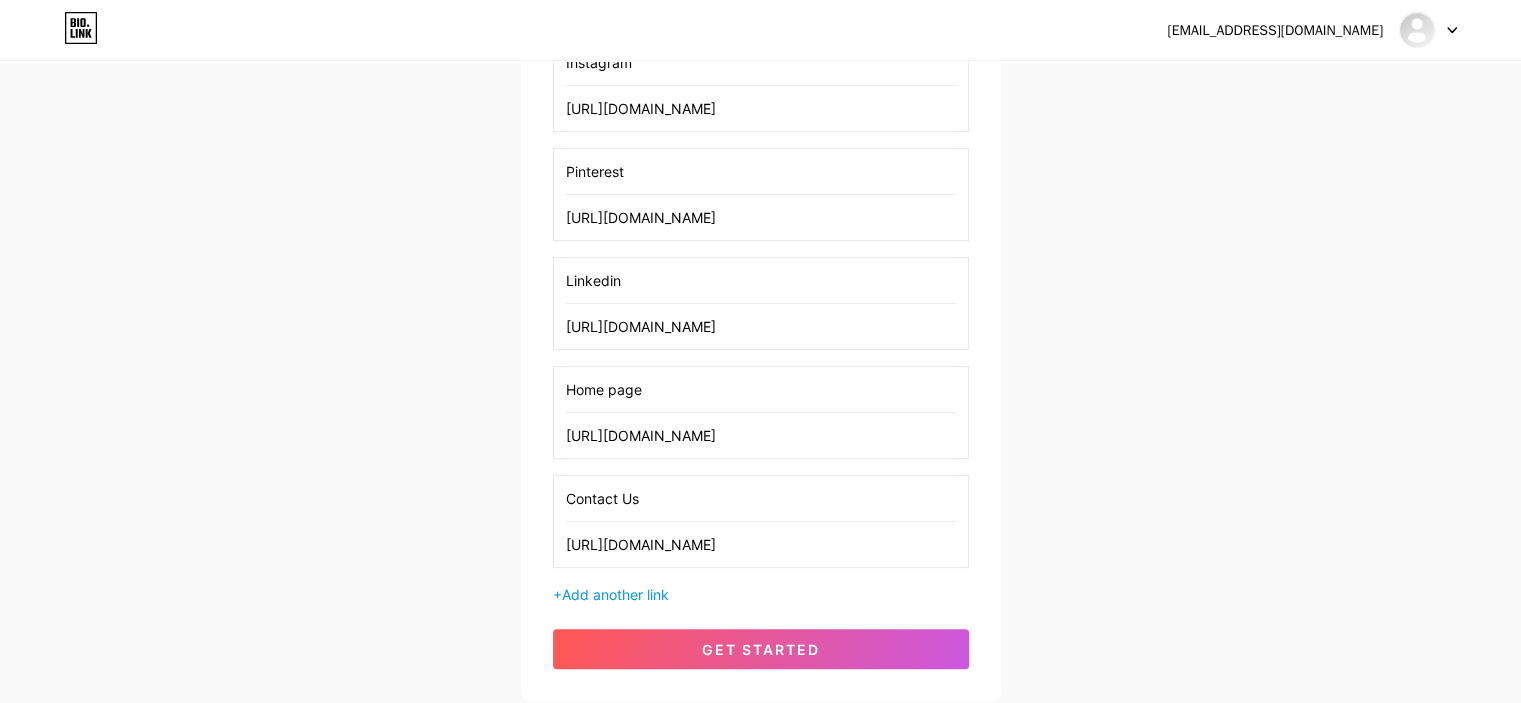 scroll, scrollTop: 940, scrollLeft: 0, axis: vertical 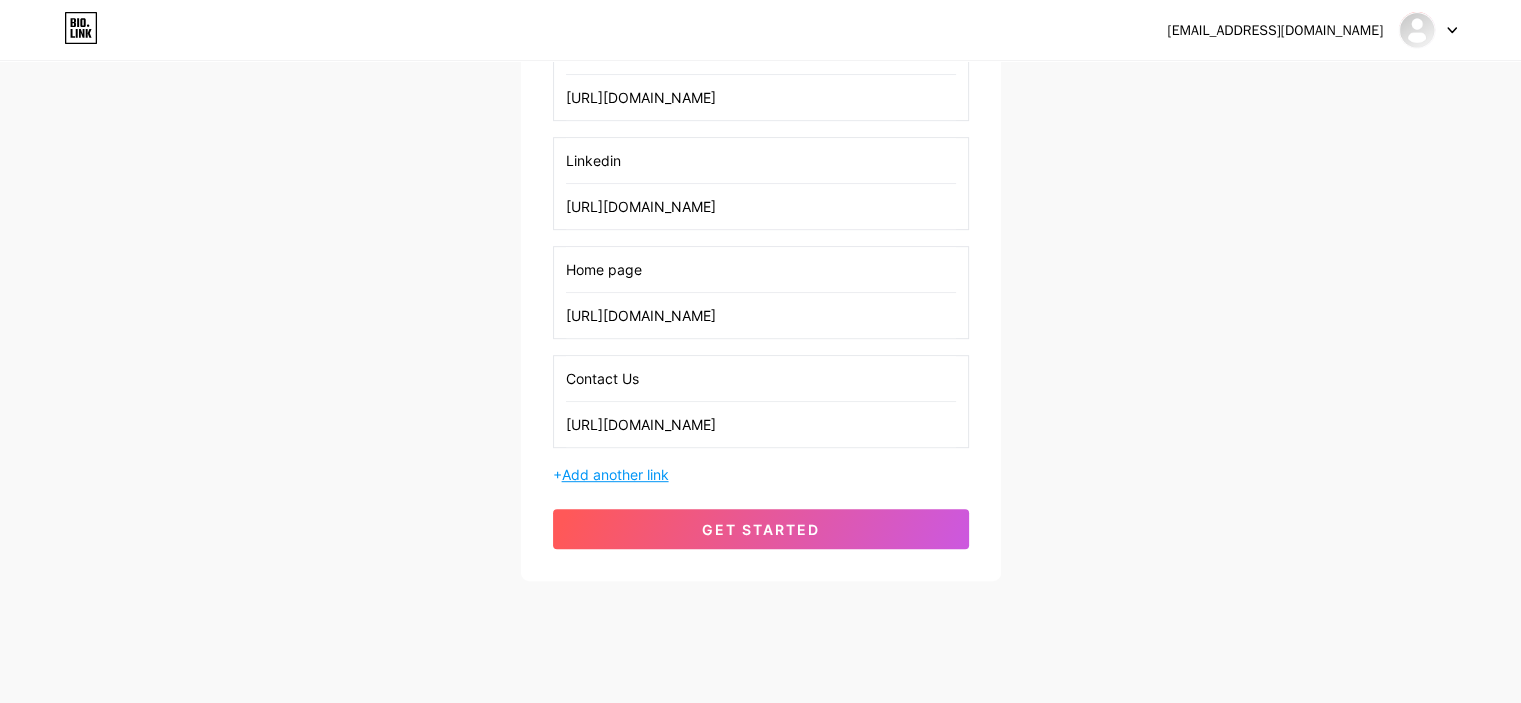 type on "[URL][DOMAIN_NAME]" 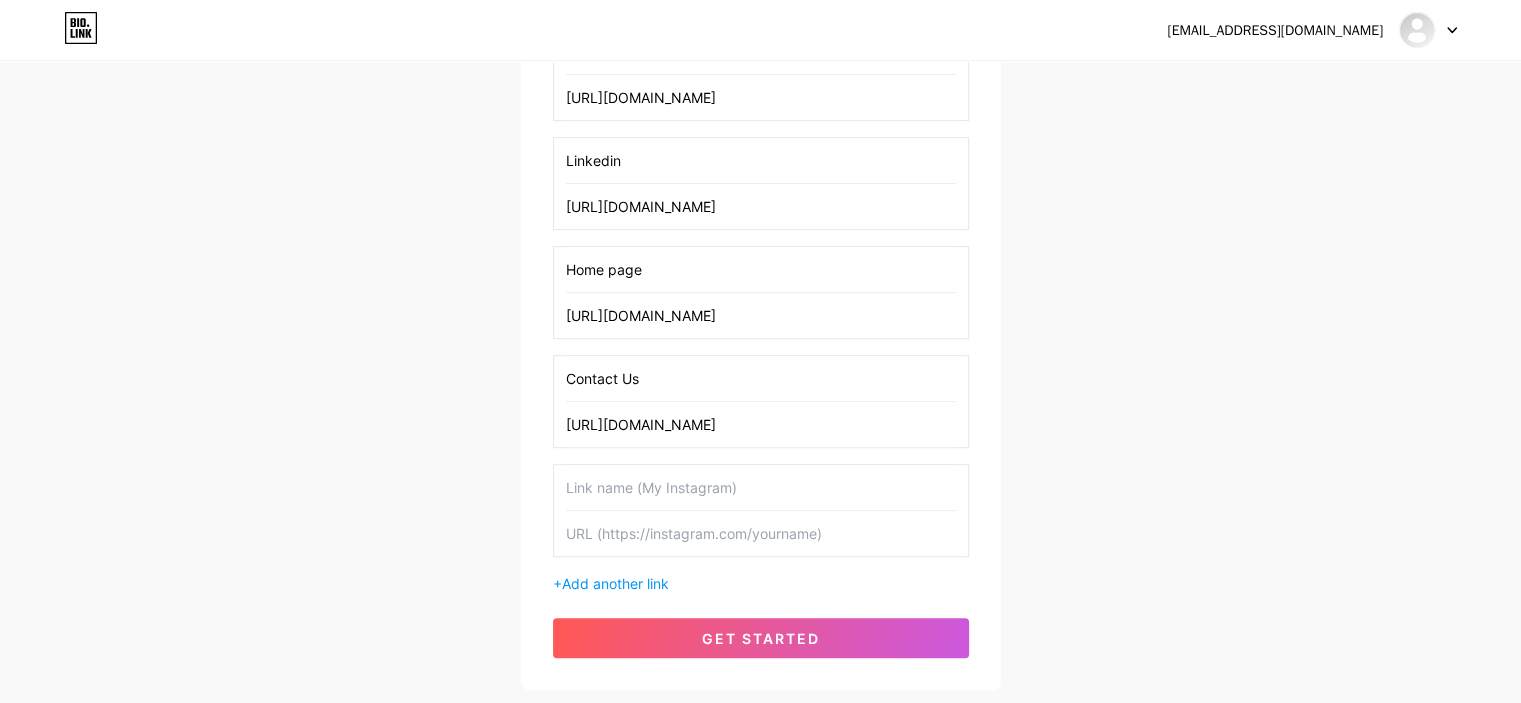 click at bounding box center (761, 487) 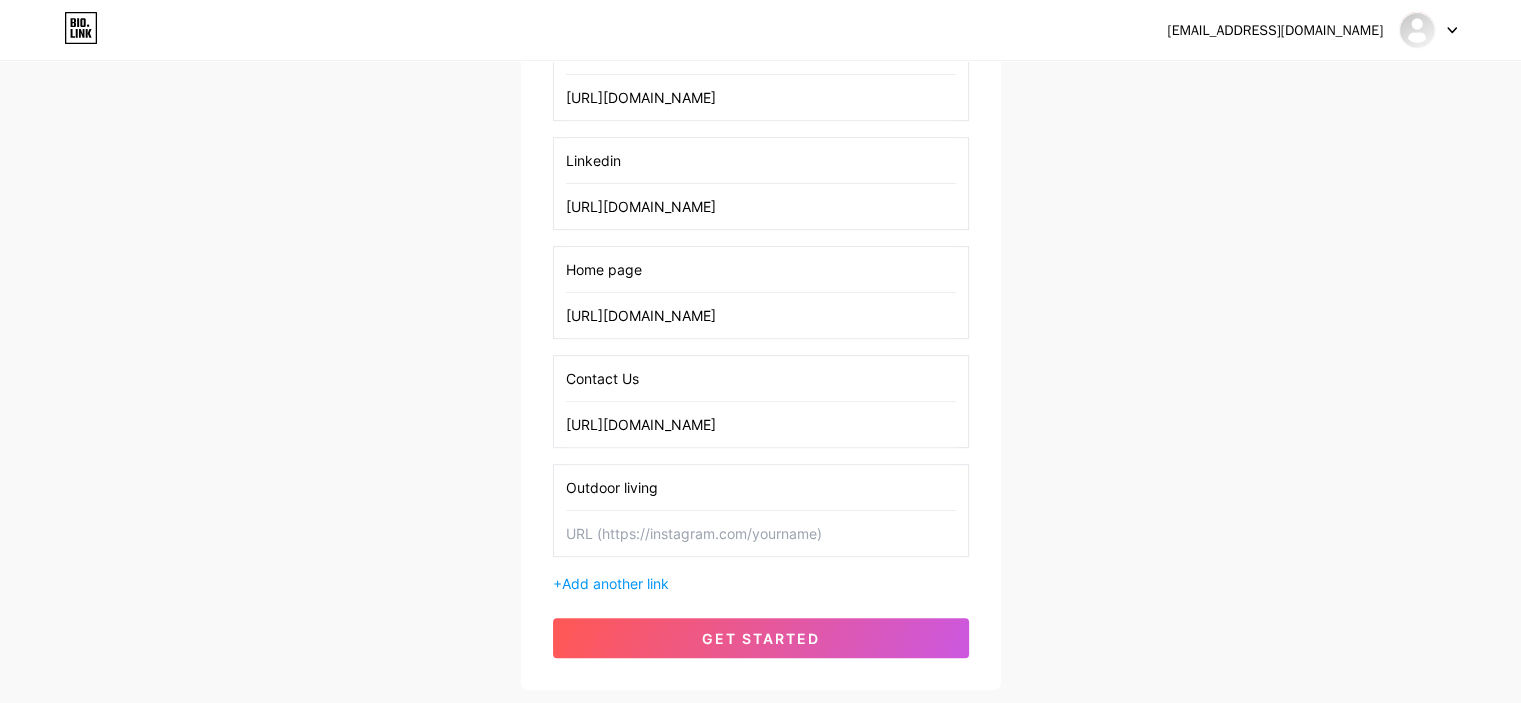 type on "Outdoor living" 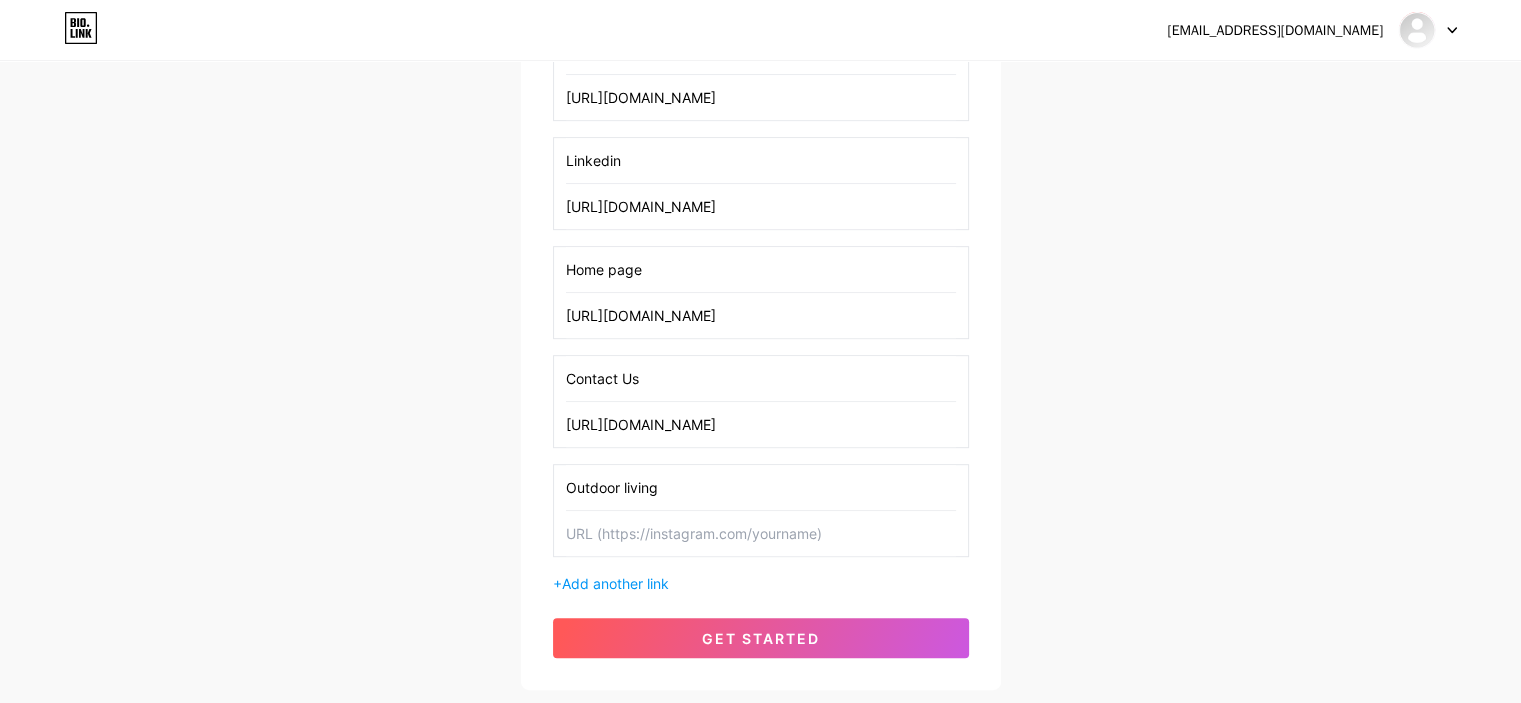 click at bounding box center [761, 533] 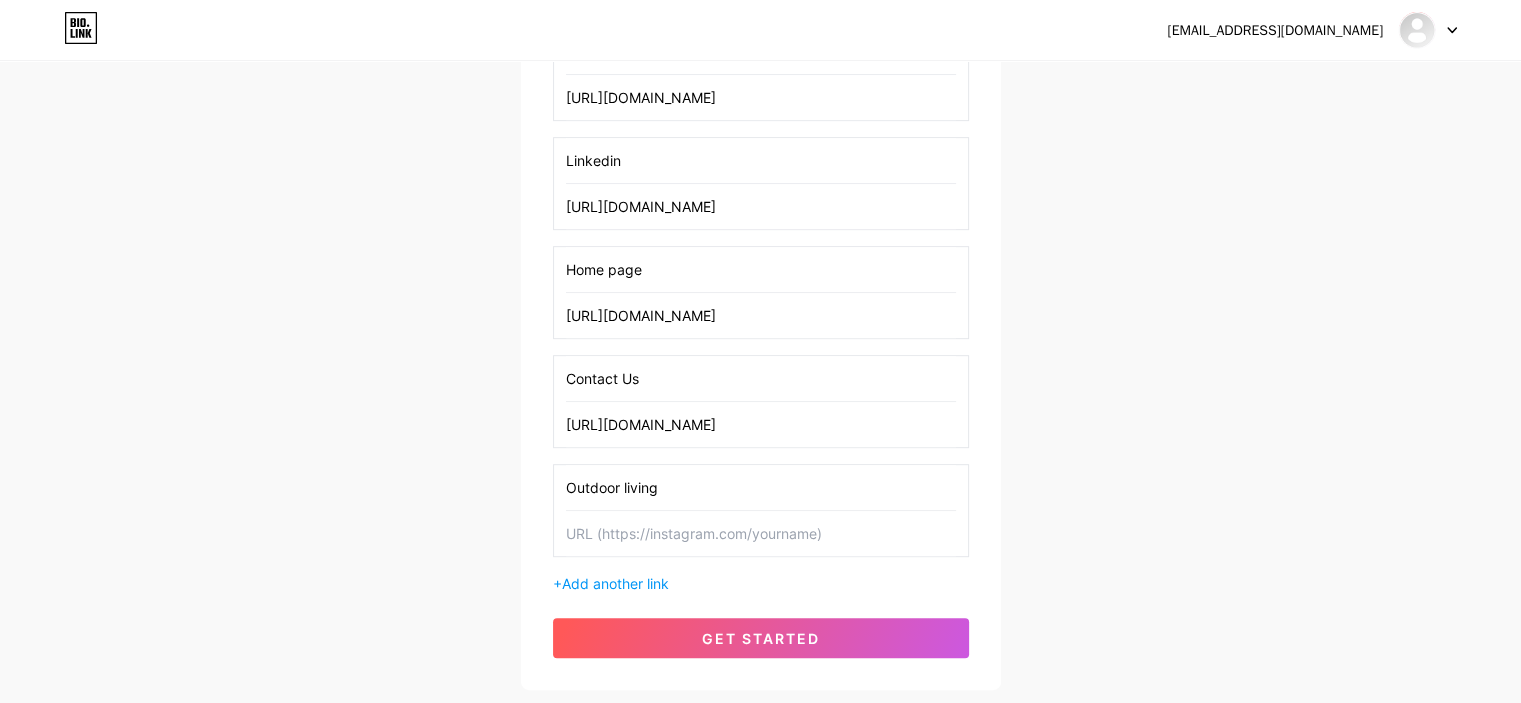 paste on "[URL][DOMAIN_NAME]" 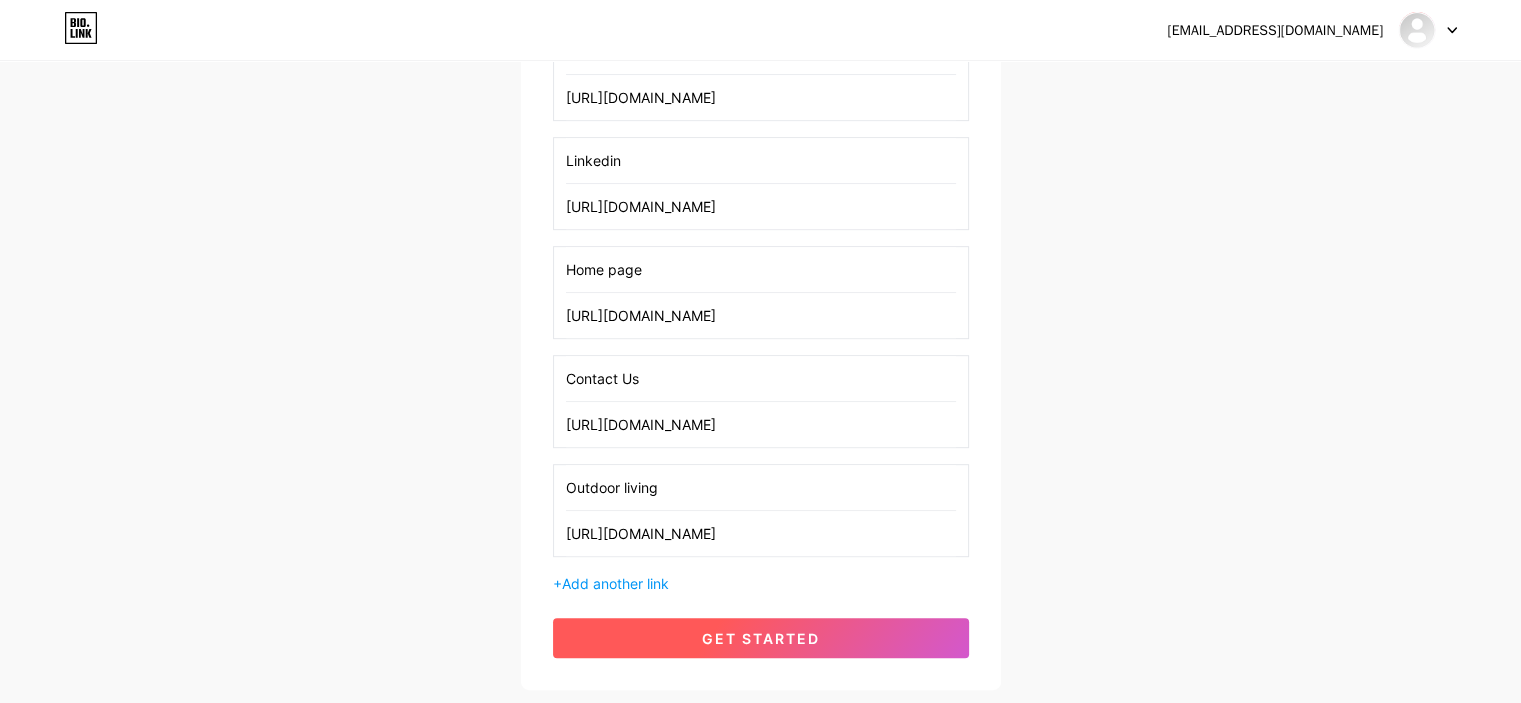 type on "[URL][DOMAIN_NAME]" 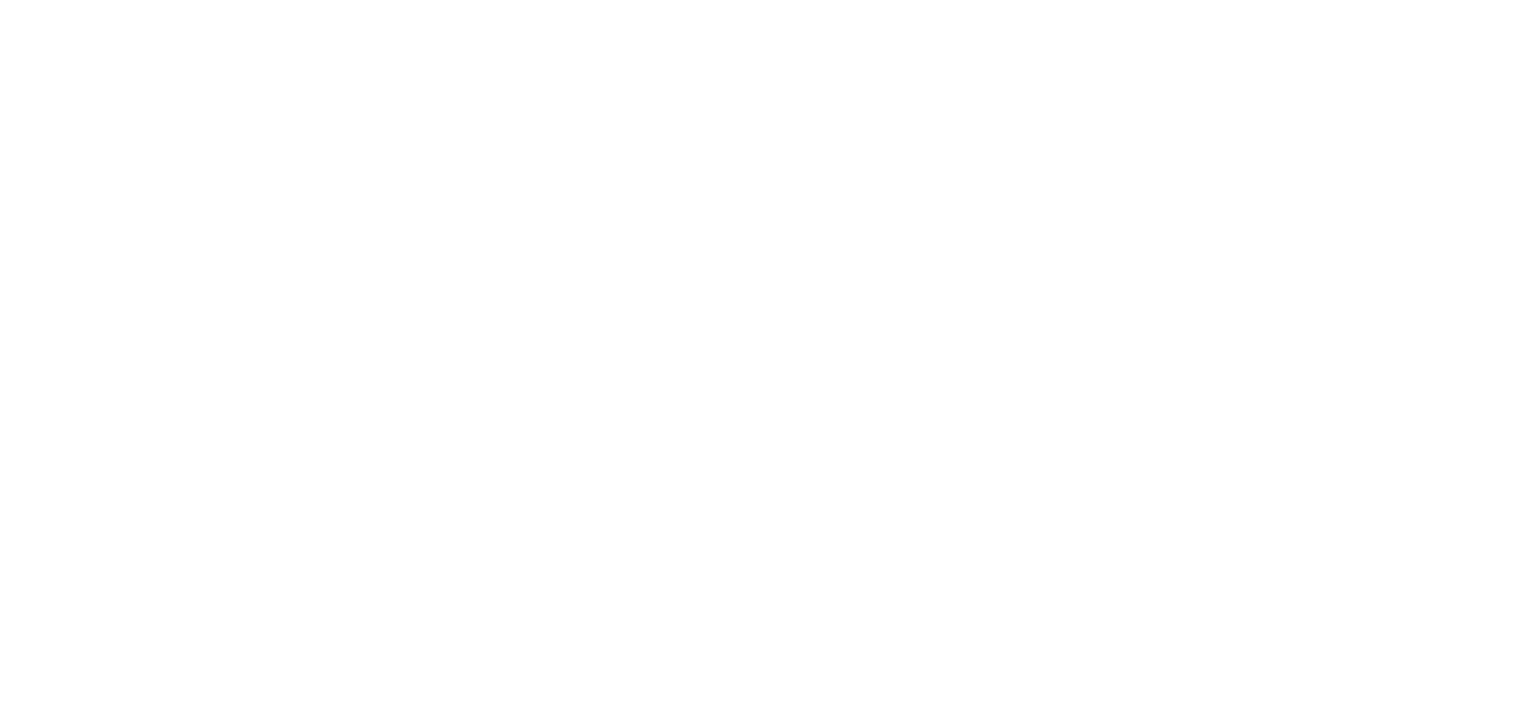 scroll, scrollTop: 0, scrollLeft: 0, axis: both 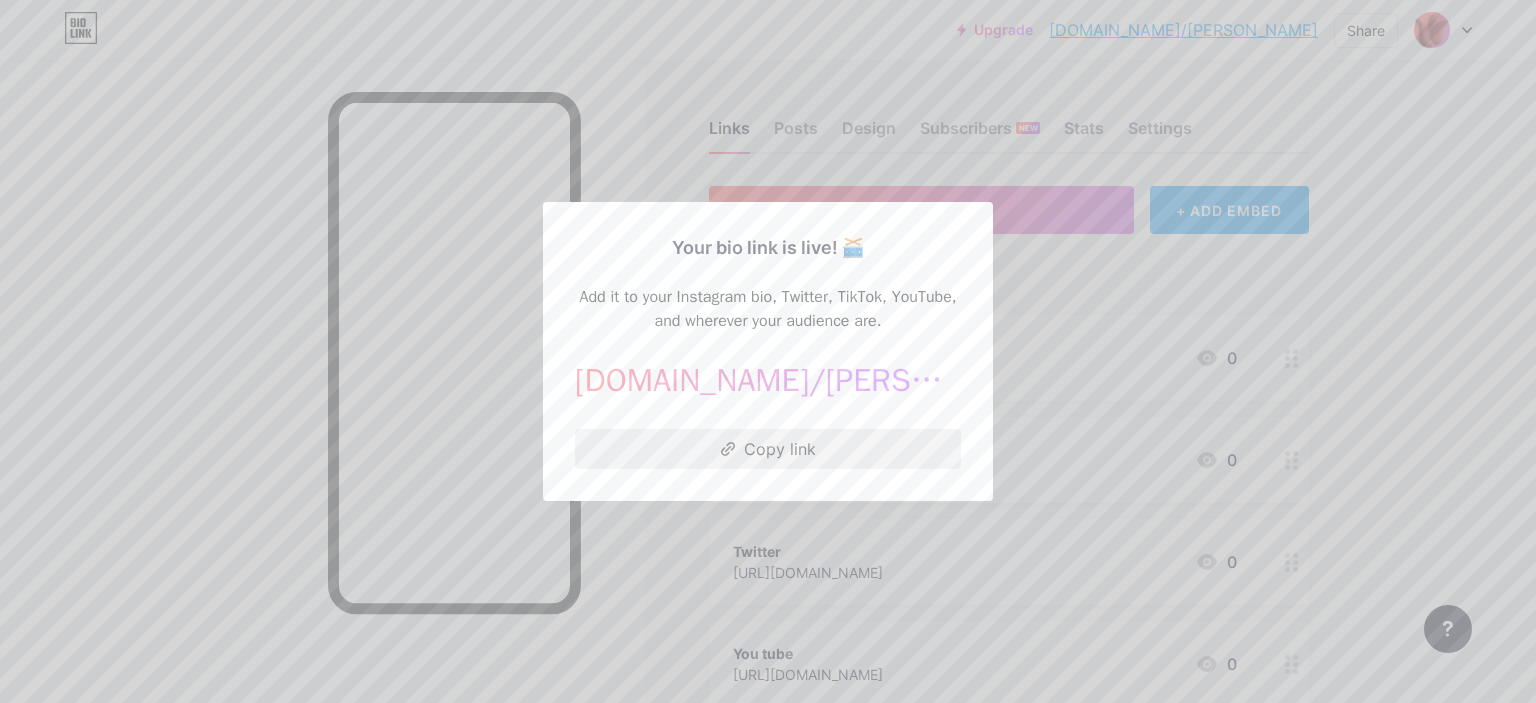 click on "Copy link" at bounding box center (768, 449) 